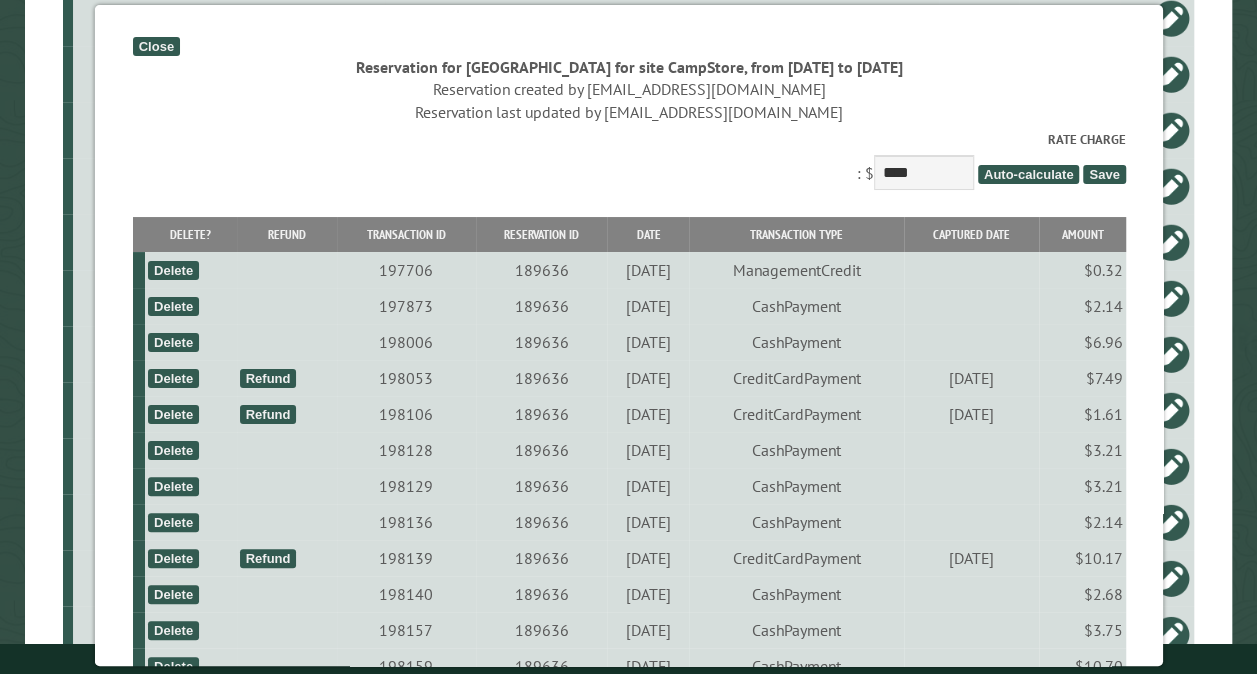 scroll, scrollTop: 900, scrollLeft: 0, axis: vertical 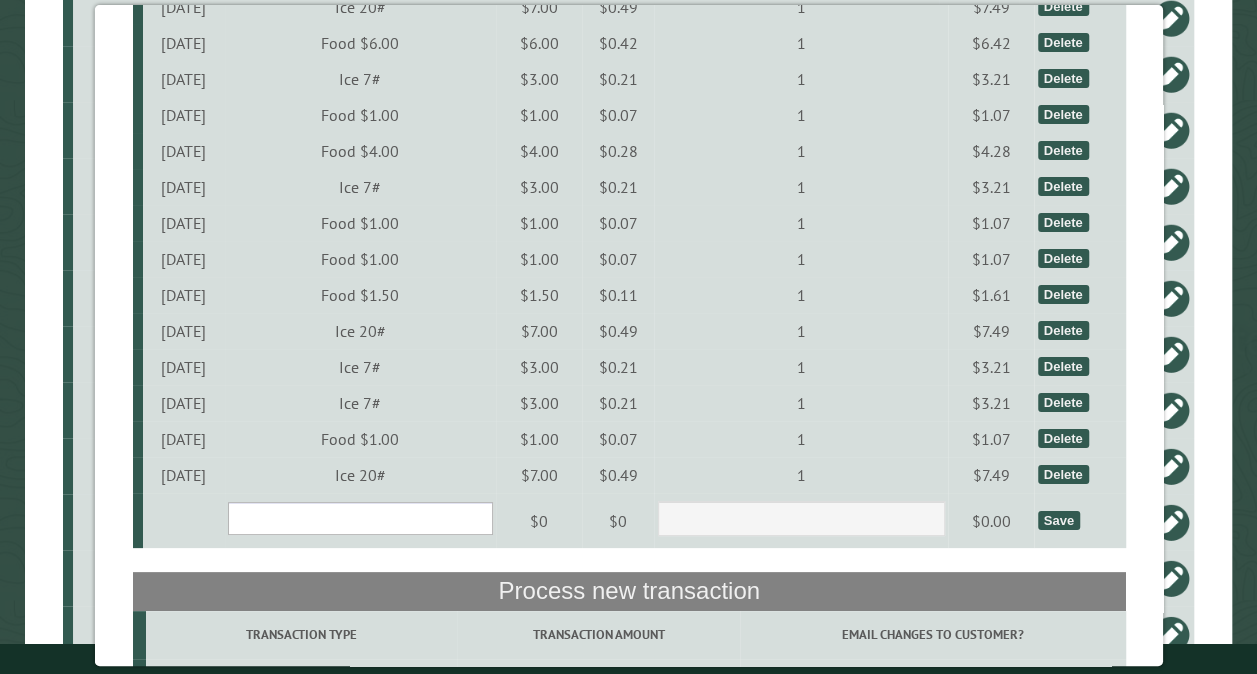 click on "**********" at bounding box center (359, 518) 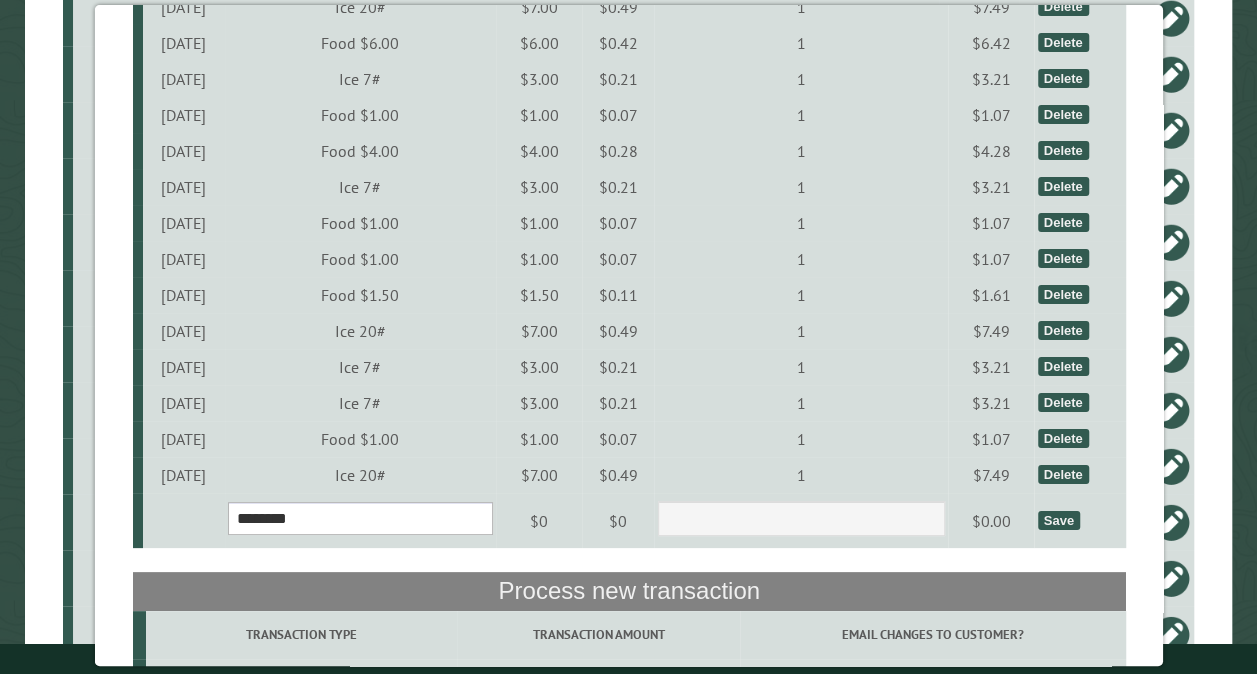 click on "**********" at bounding box center [359, 518] 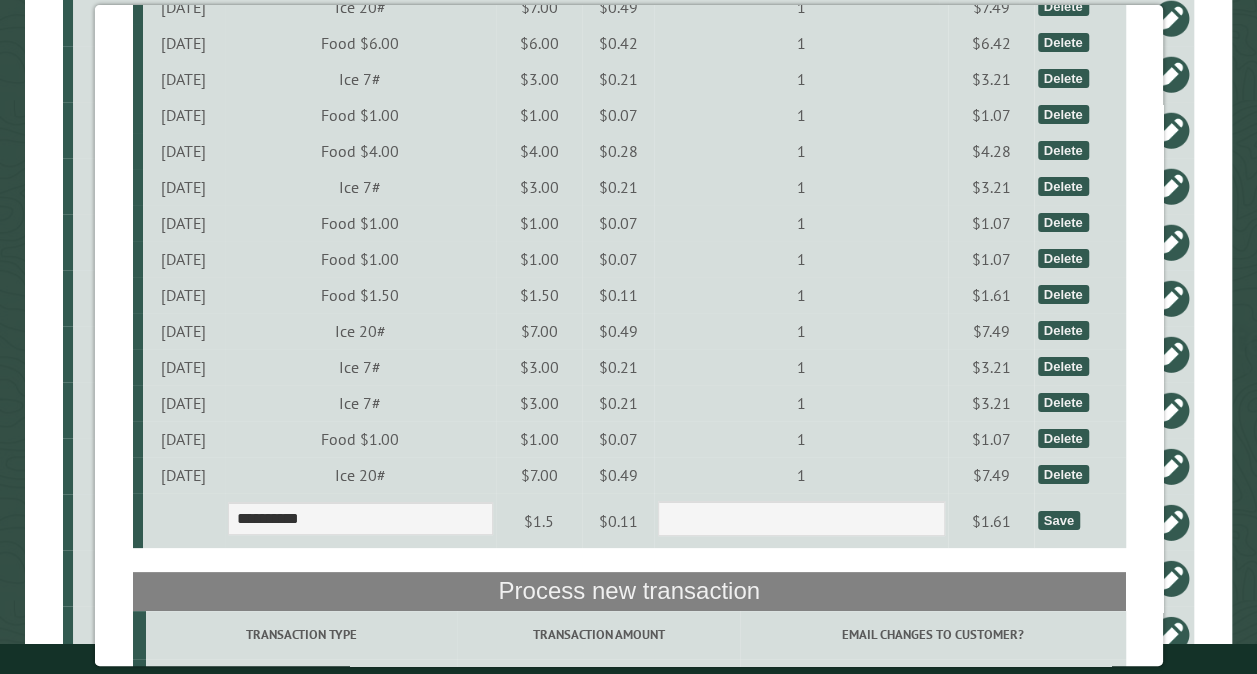 click on "Save" at bounding box center [1058, 520] 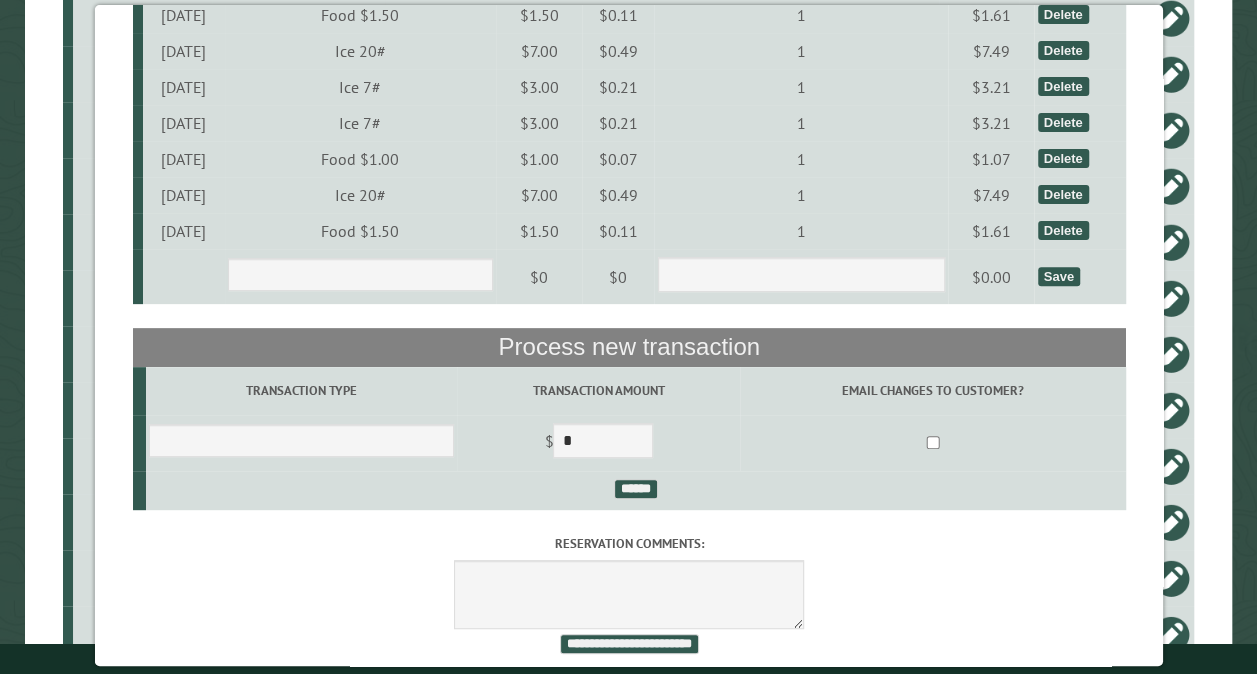 scroll, scrollTop: 4030, scrollLeft: 0, axis: vertical 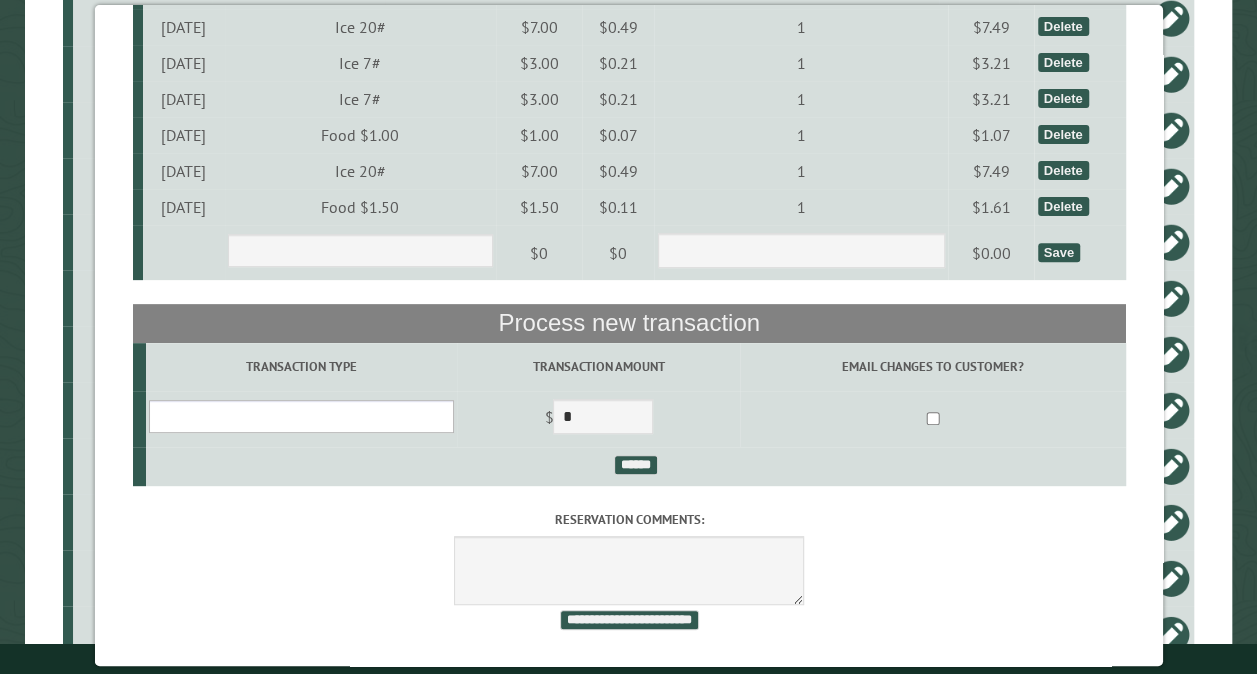 click on "**********" at bounding box center (300, 416) 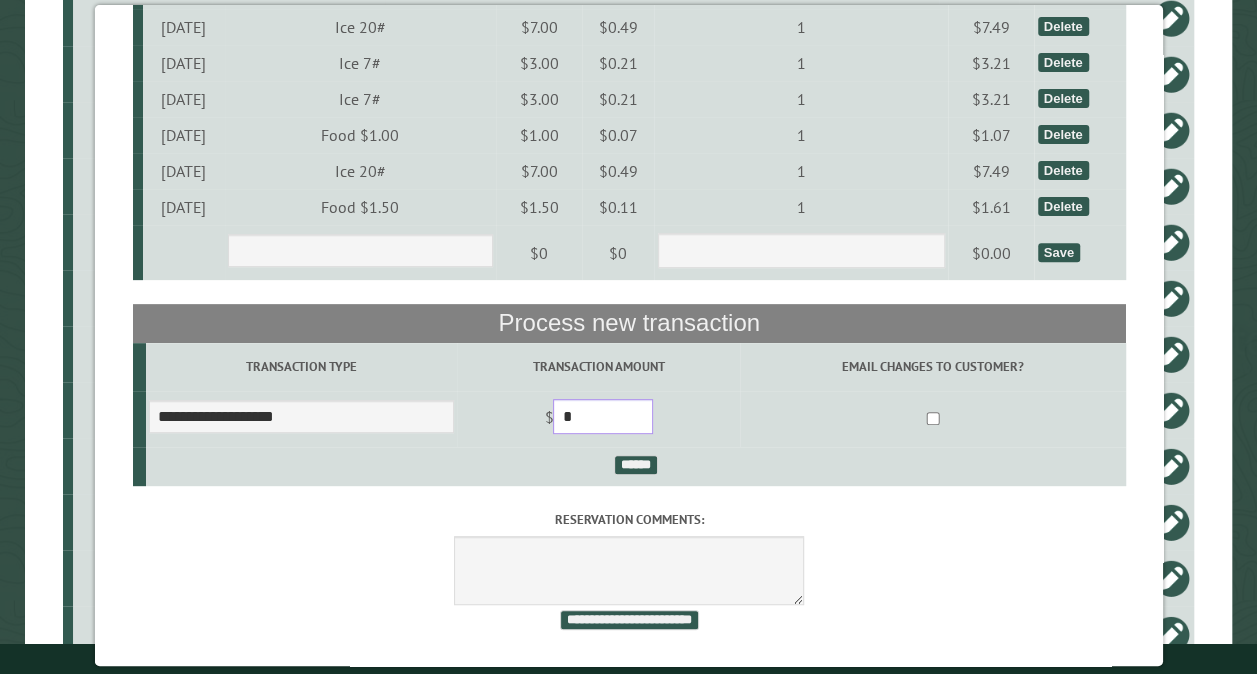click on "*" at bounding box center (603, 416) 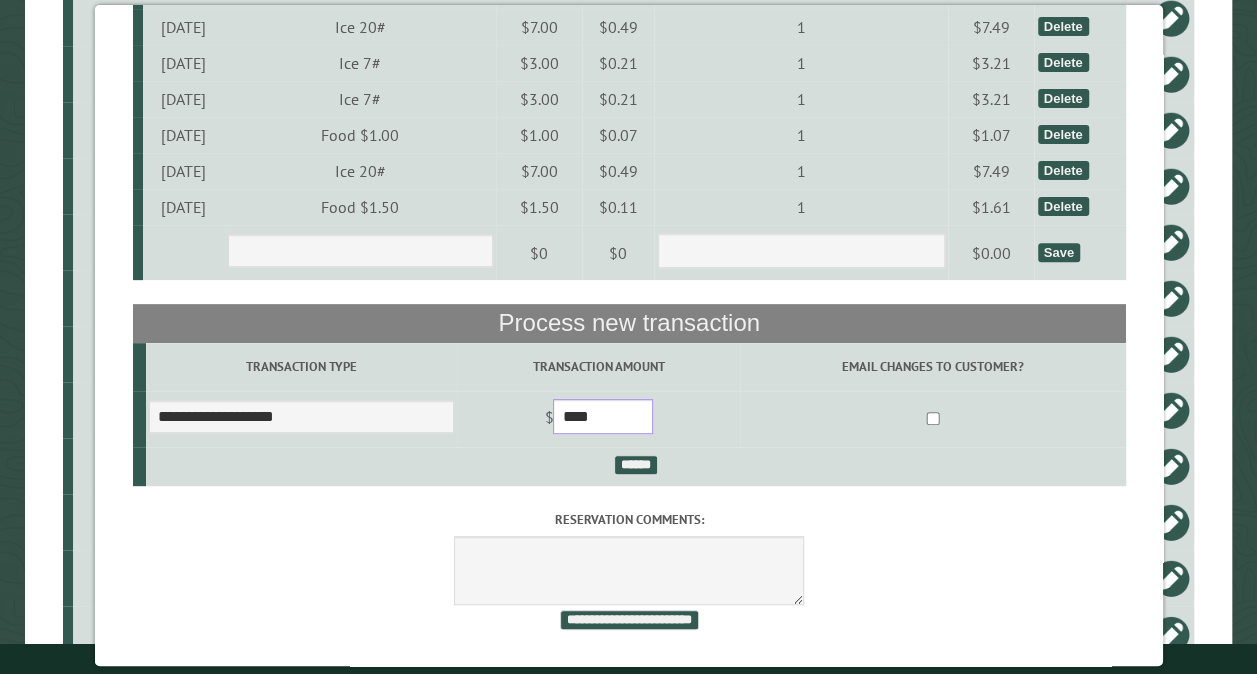 type on "****" 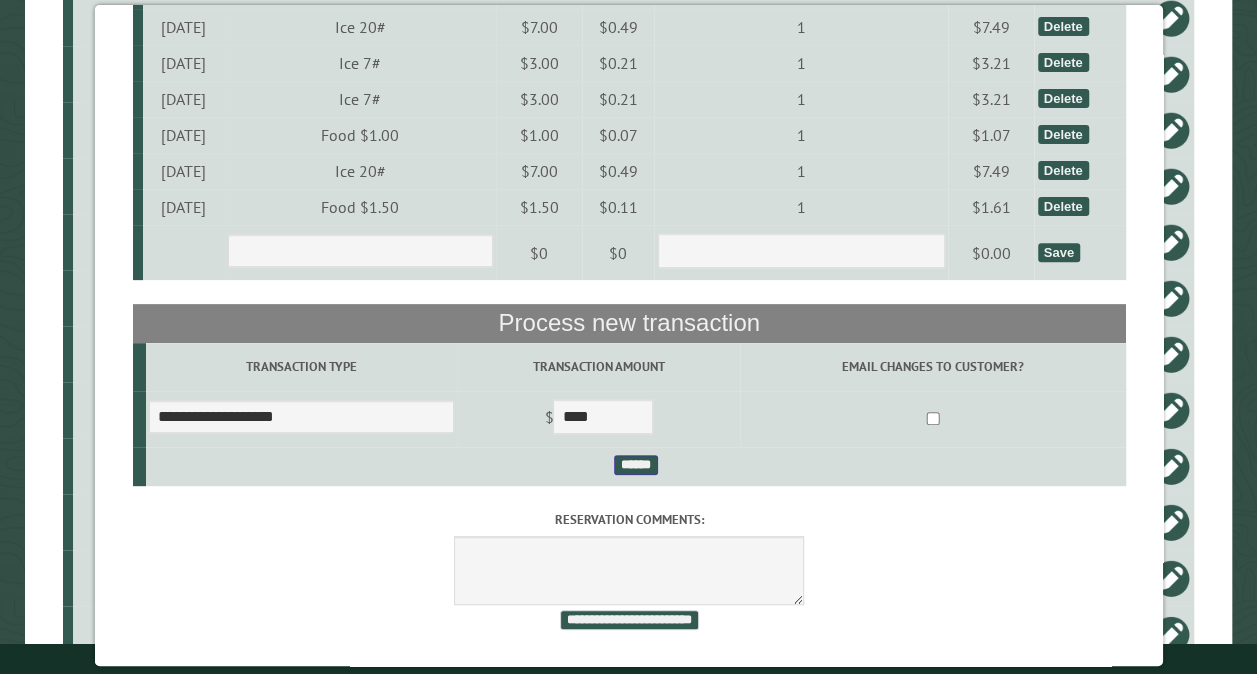 click on "******" at bounding box center [635, 465] 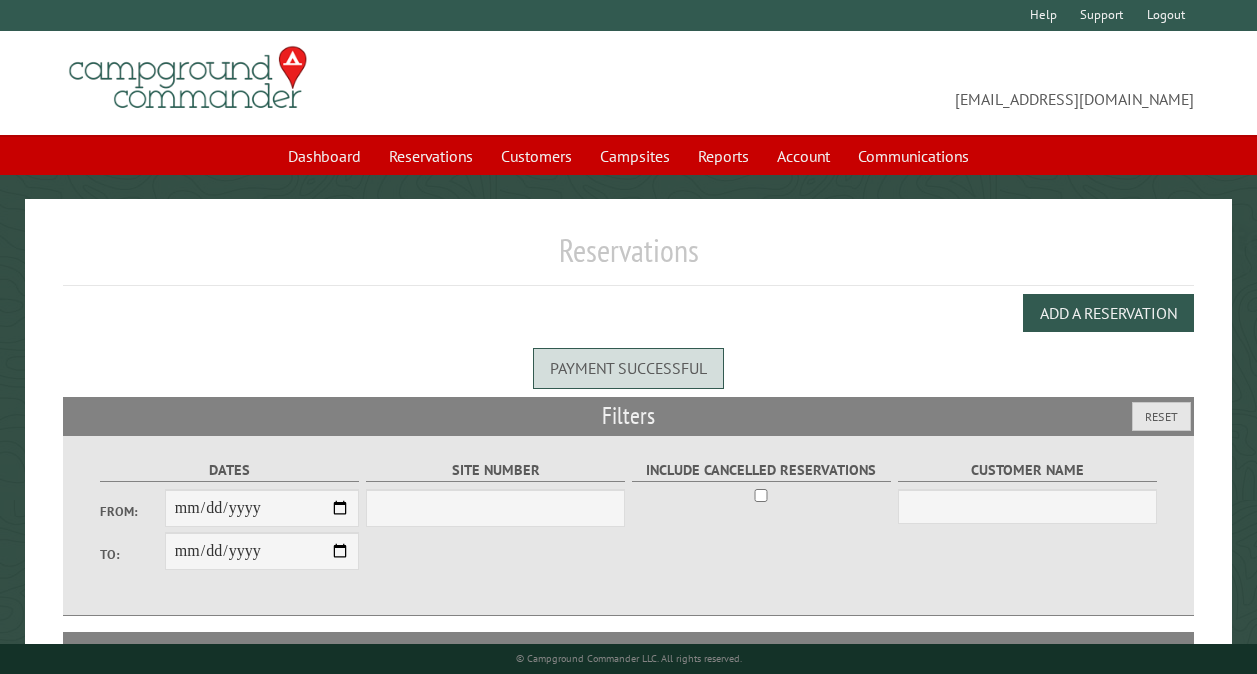 scroll, scrollTop: 0, scrollLeft: 0, axis: both 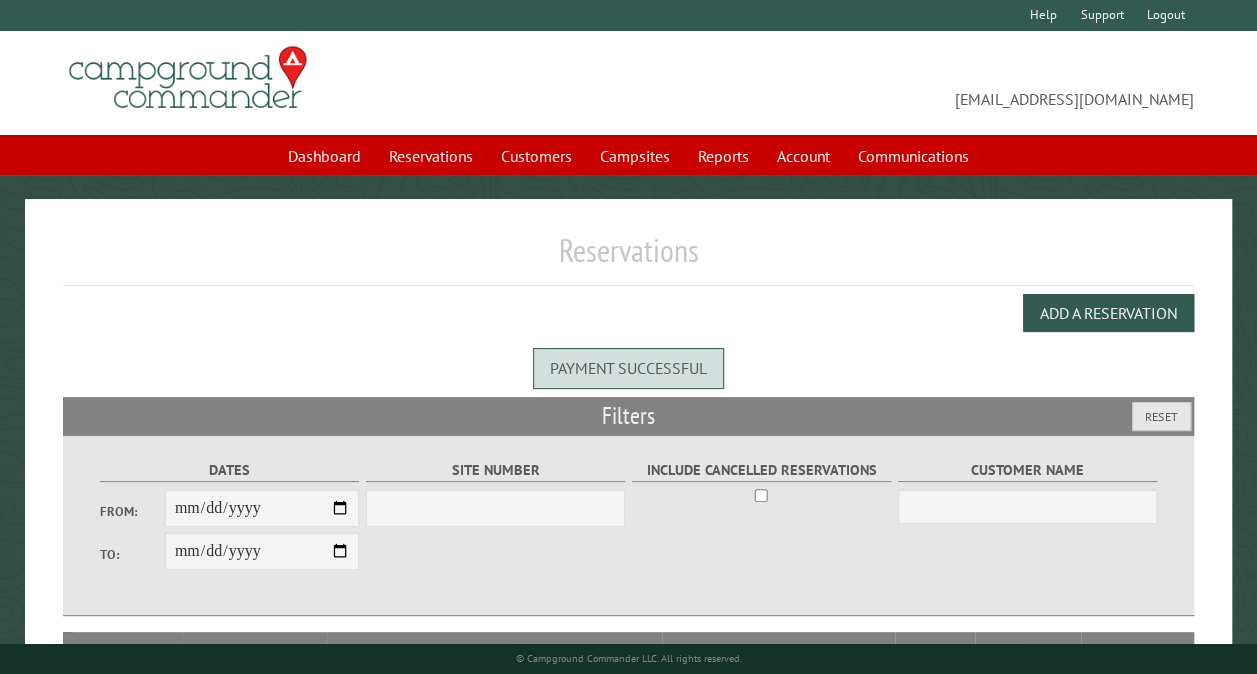 select on "***" 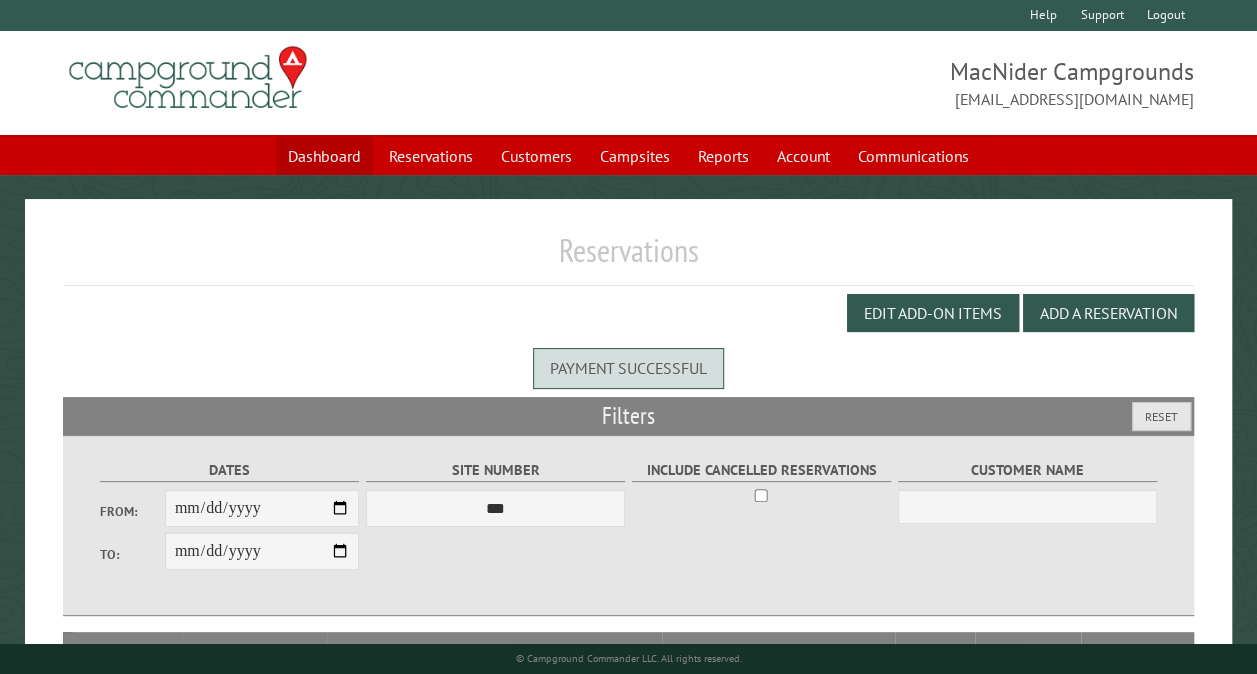 click on "Dashboard" at bounding box center [324, 156] 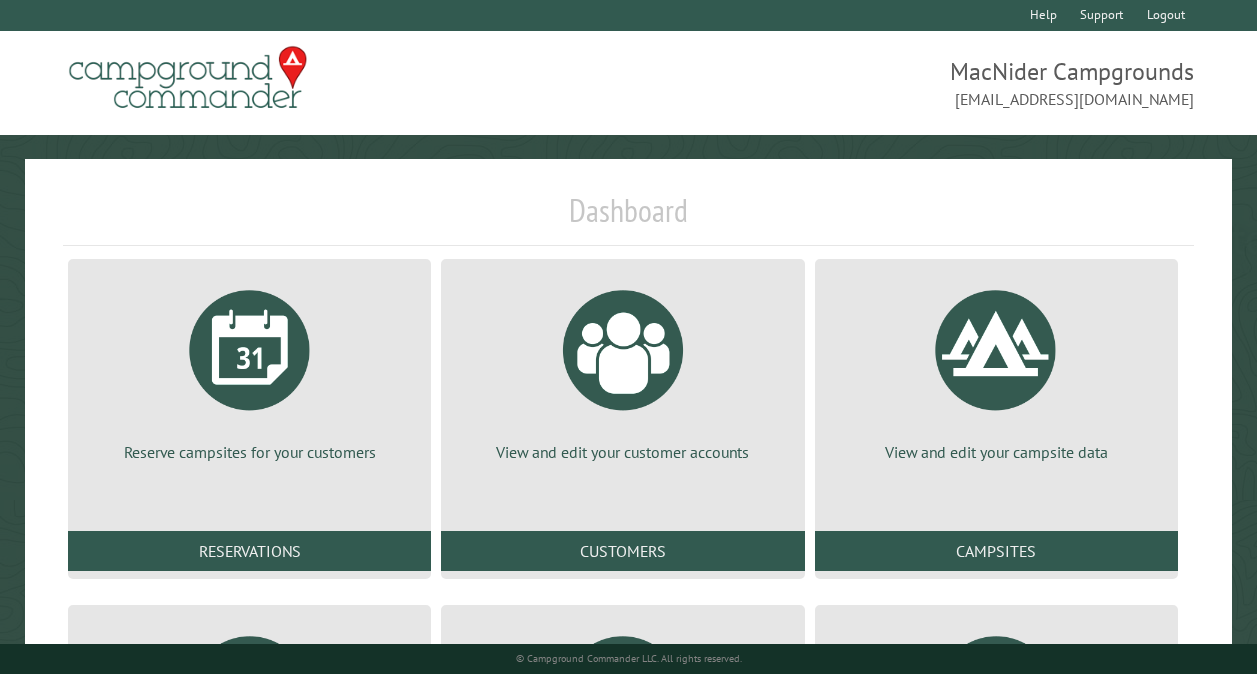 scroll, scrollTop: 0, scrollLeft: 0, axis: both 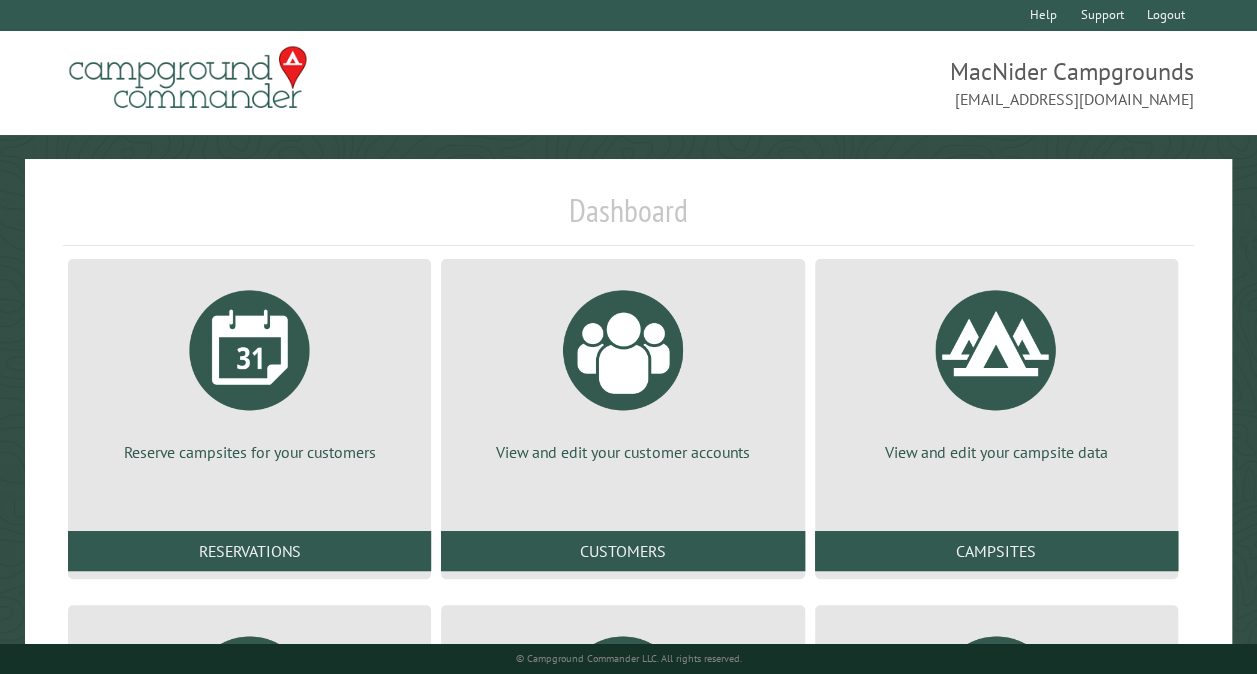 click on "Reserve campsites for your customers
Reservations" at bounding box center (249, 419) 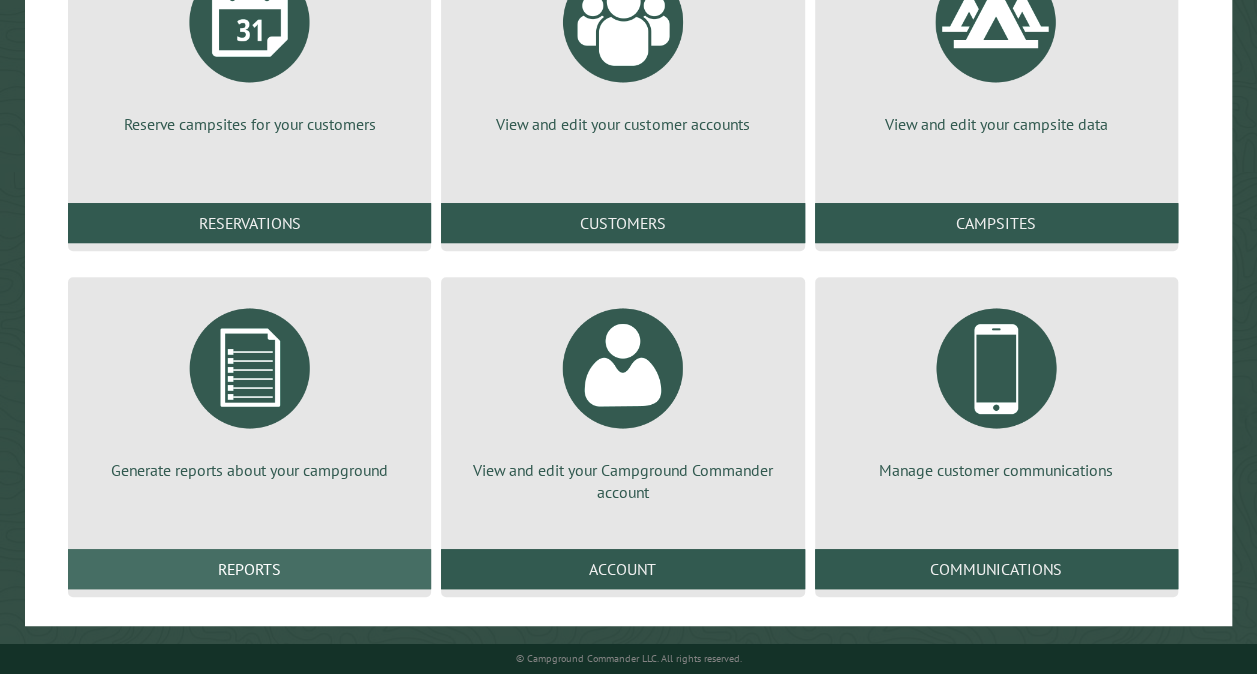 click on "Reports" at bounding box center [249, 569] 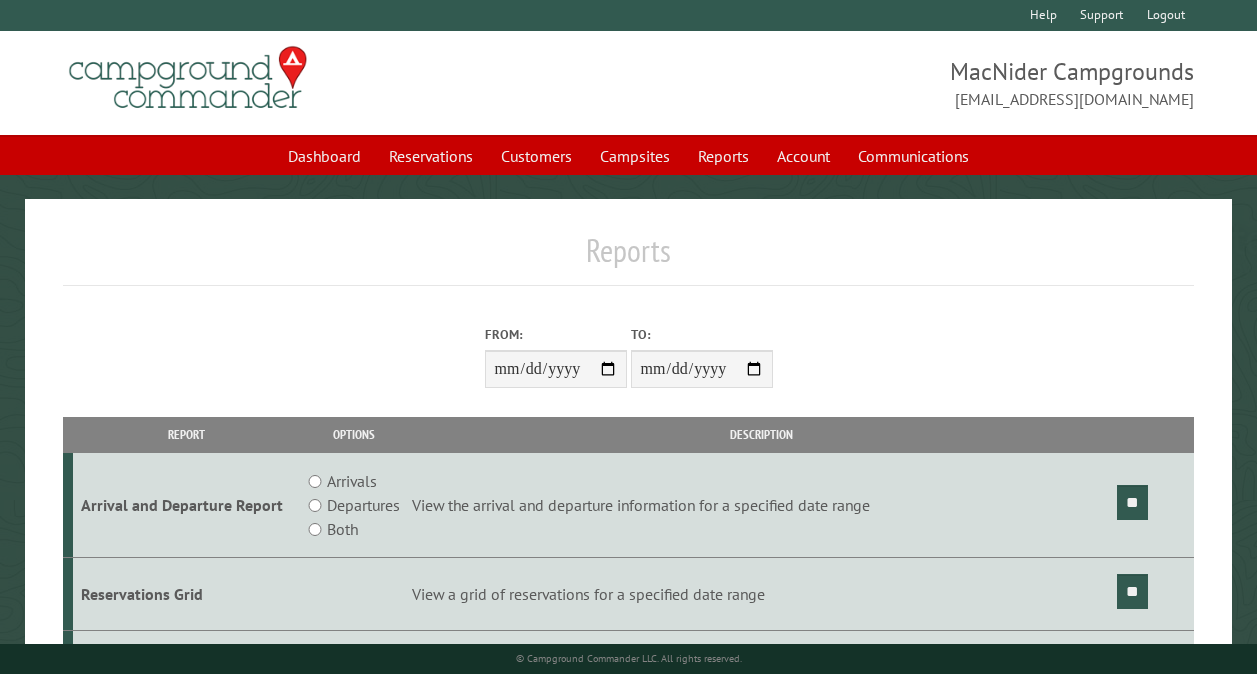 scroll, scrollTop: 0, scrollLeft: 0, axis: both 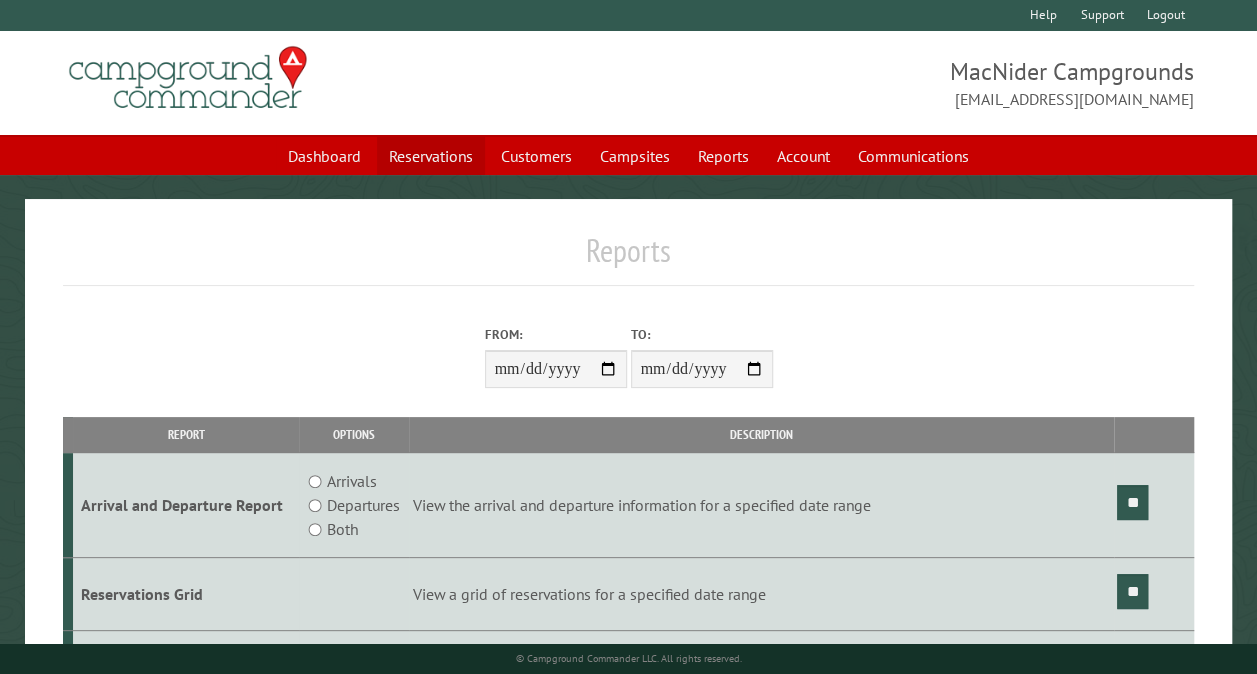 click on "Reservations" at bounding box center [431, 156] 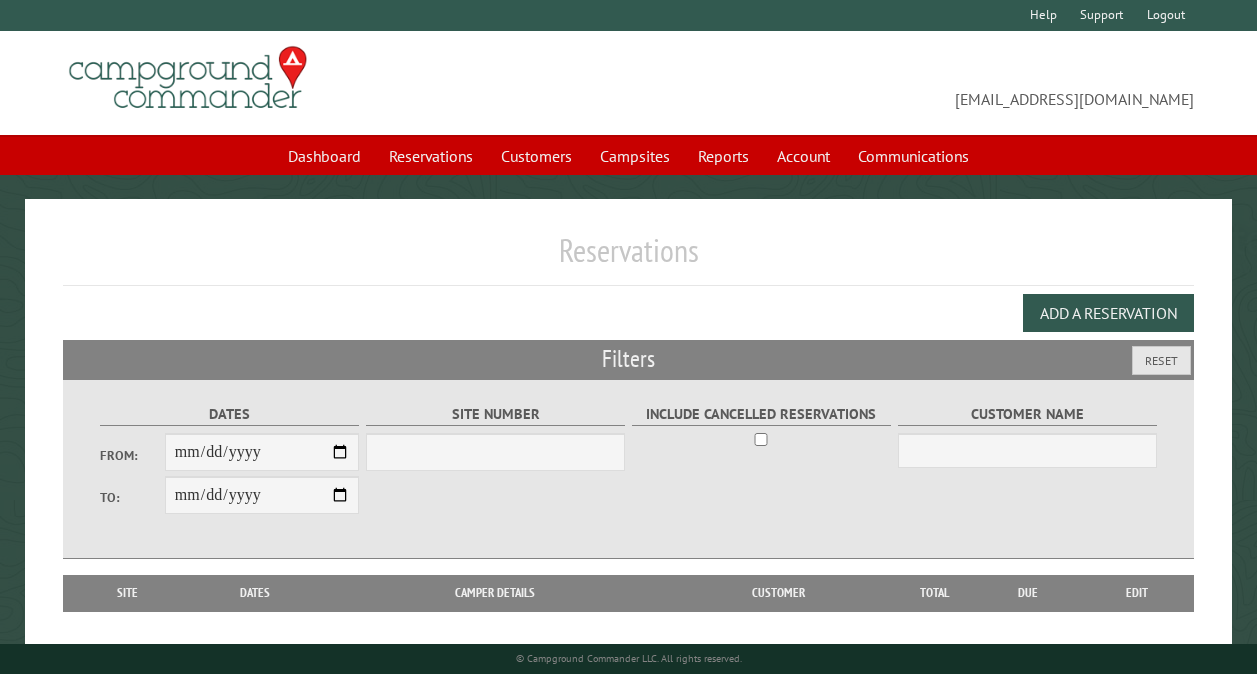 scroll, scrollTop: 0, scrollLeft: 0, axis: both 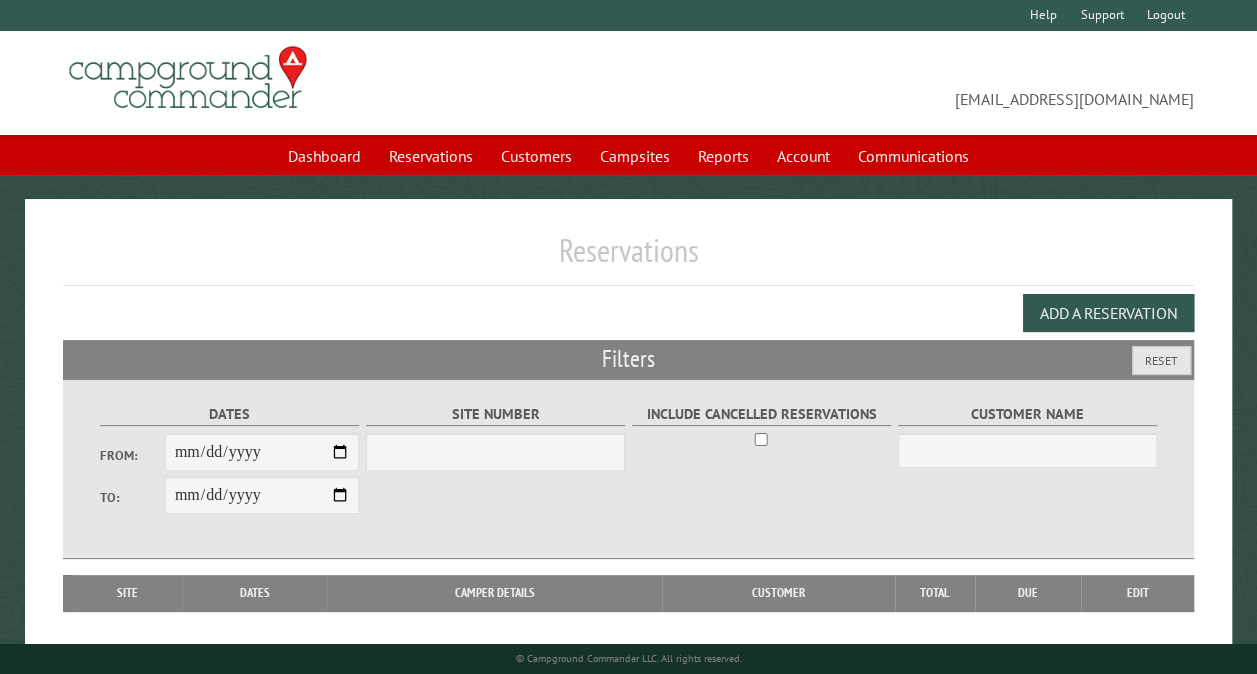 select on "***" 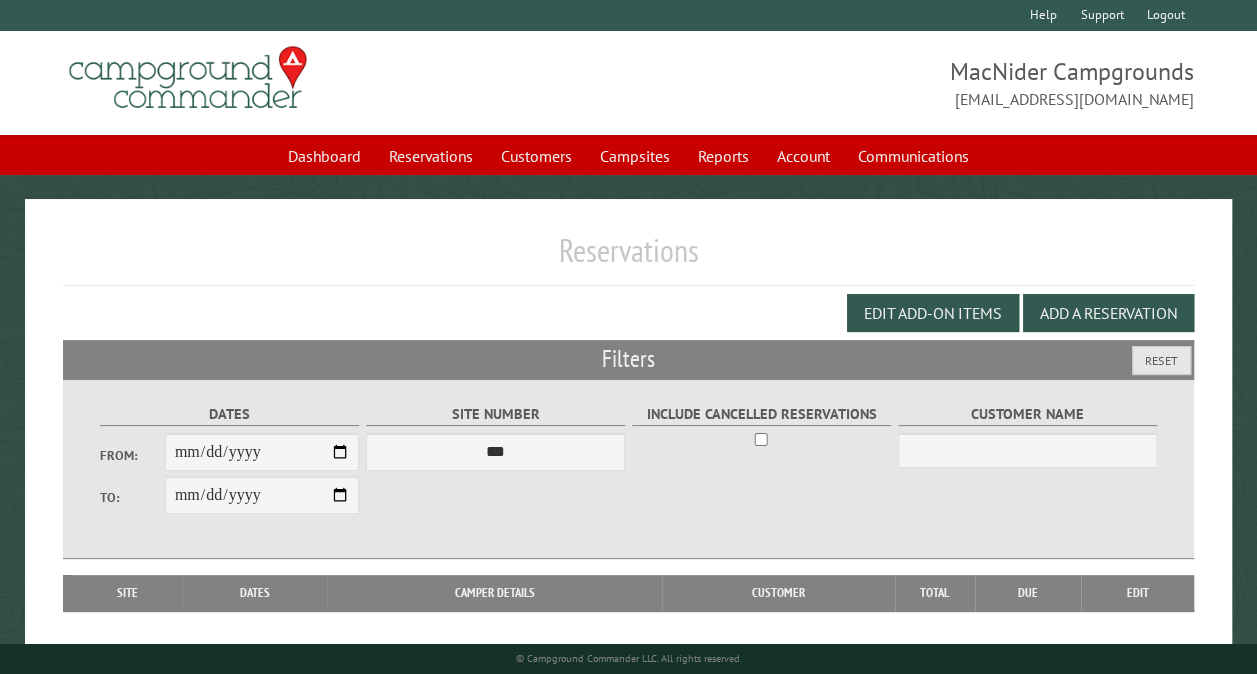 type on "**********" 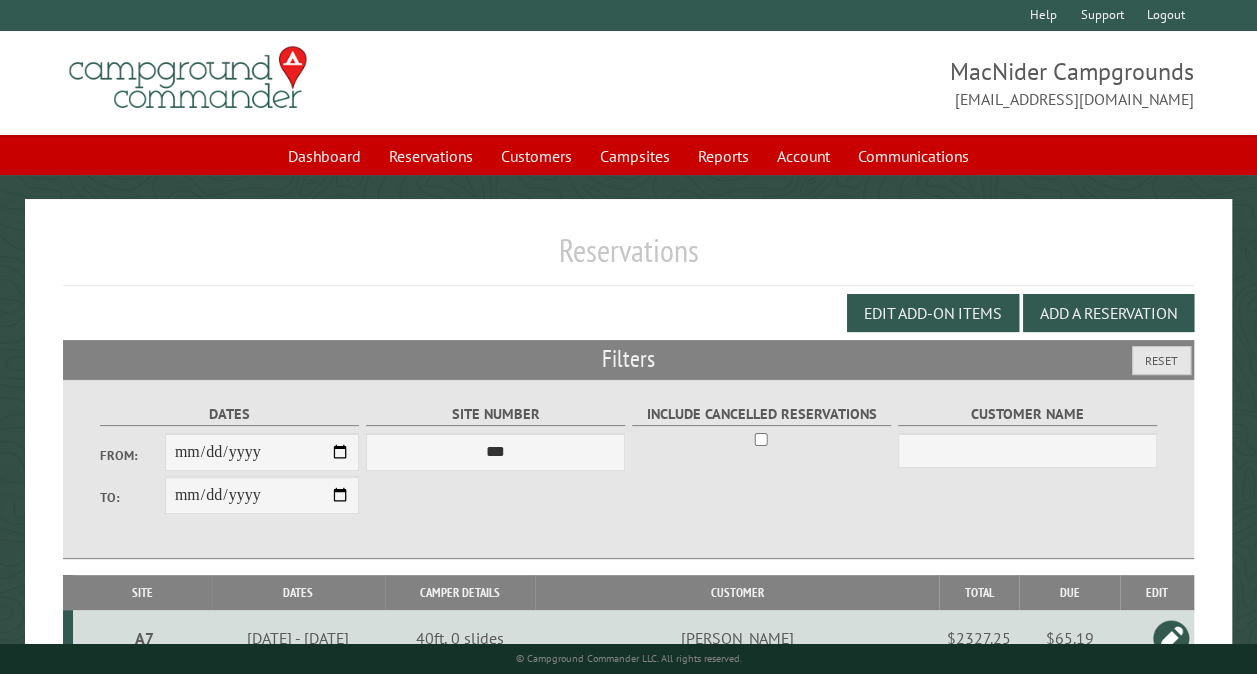 scroll, scrollTop: 589, scrollLeft: 0, axis: vertical 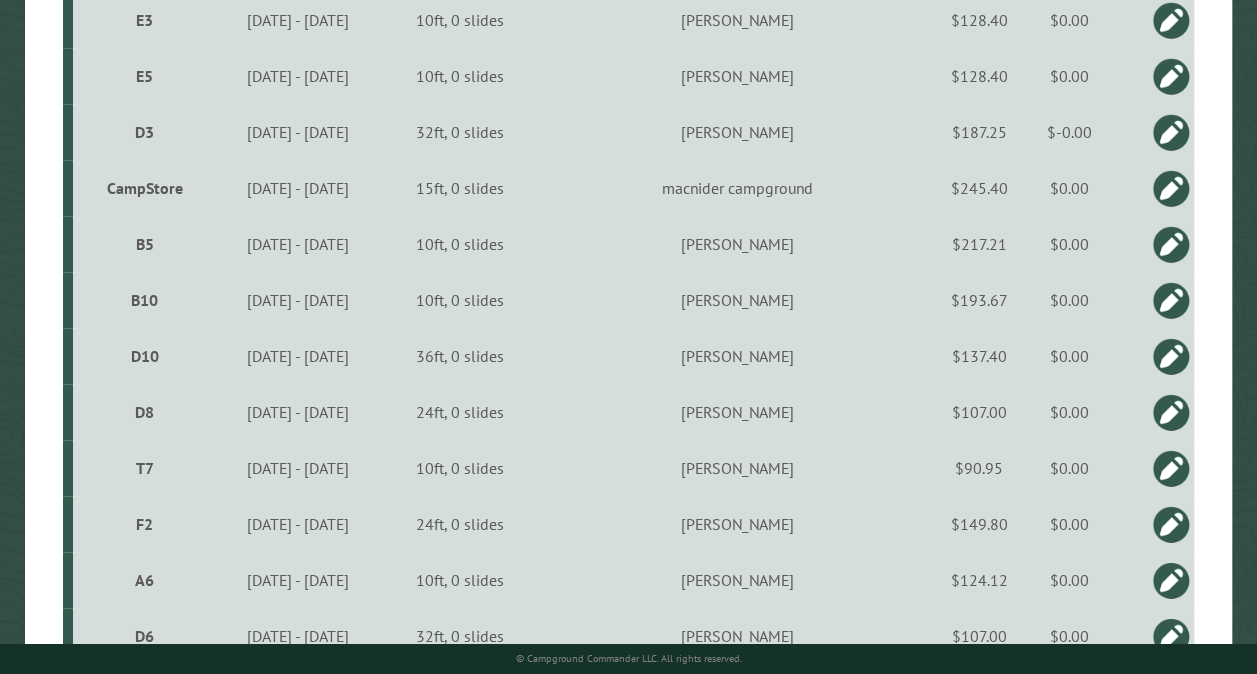 click on "CampStore" at bounding box center (145, 188) 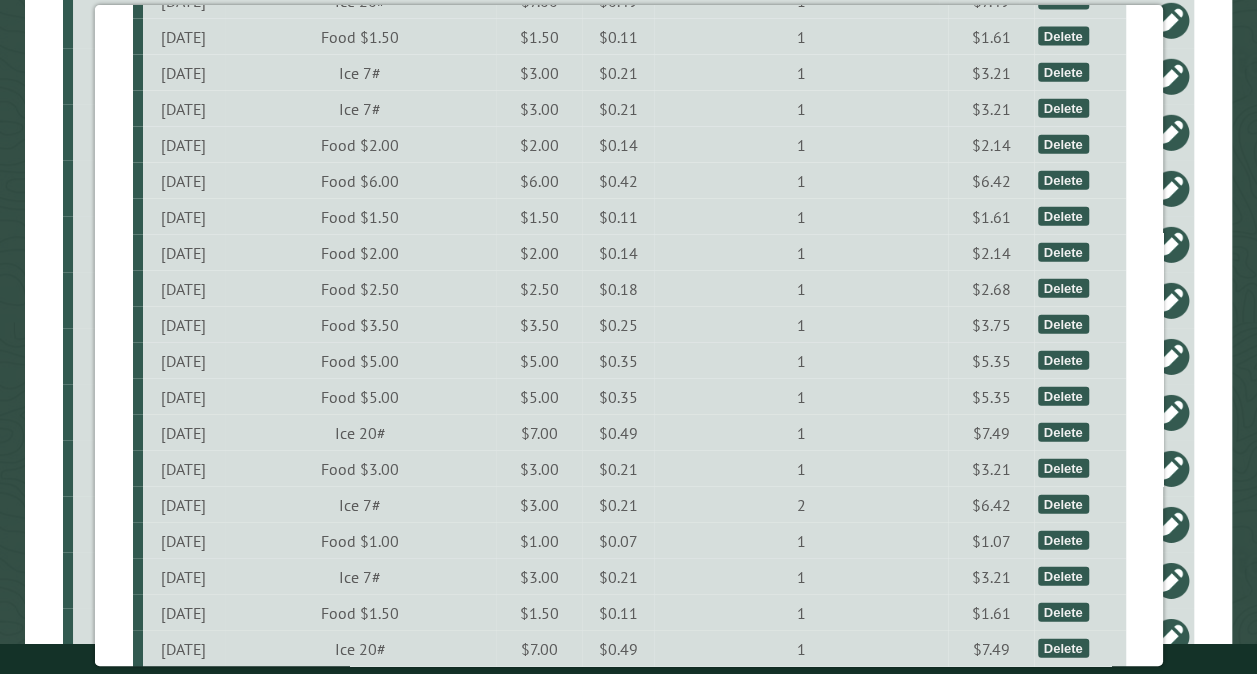 scroll, scrollTop: 2890, scrollLeft: 0, axis: vertical 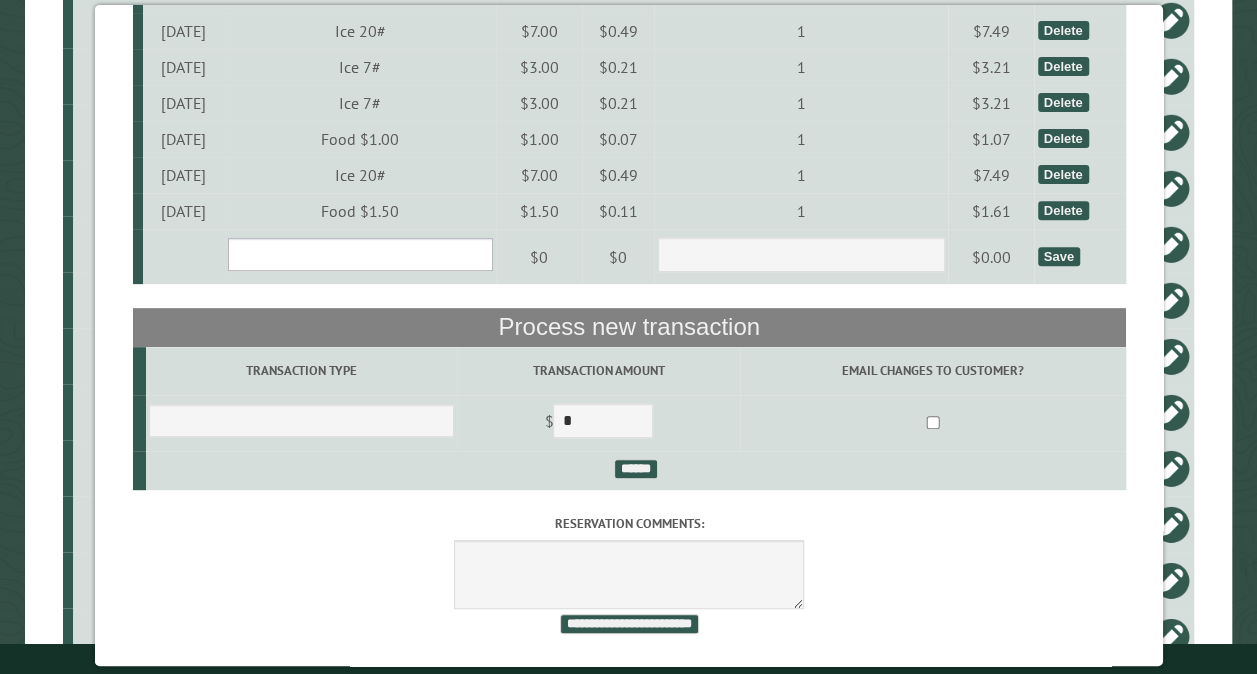 click on "**********" at bounding box center (359, 254) 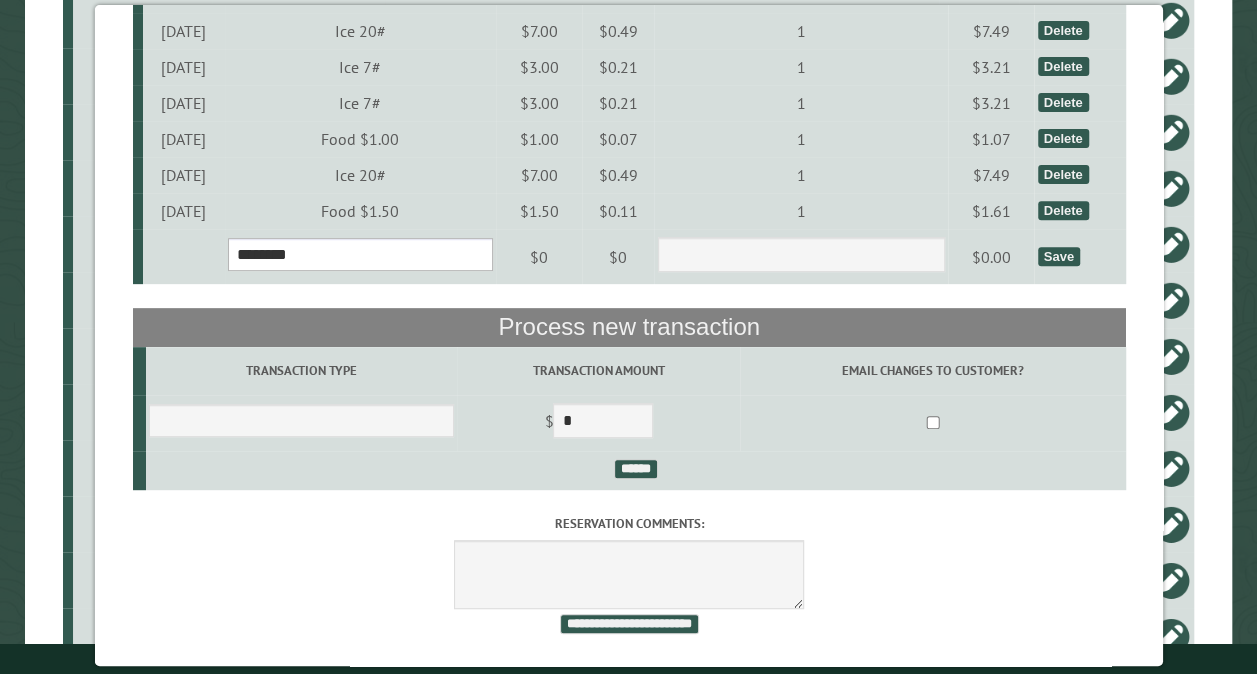click on "**********" at bounding box center [359, 254] 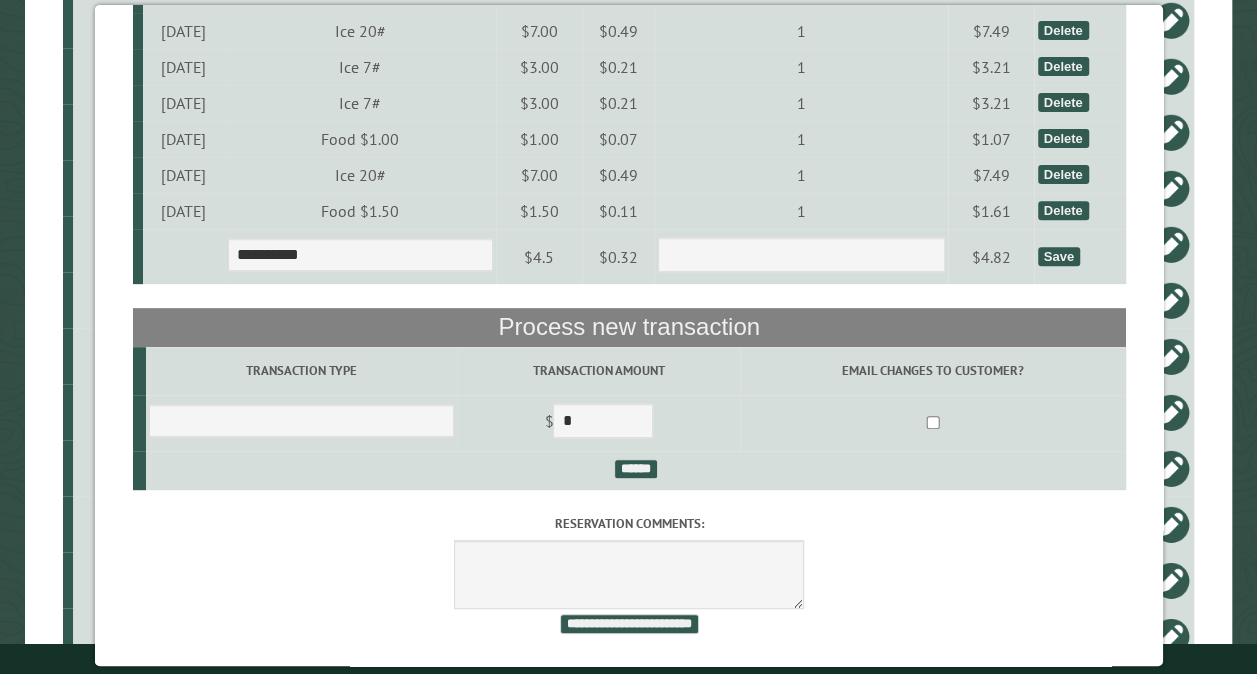 click on "Save" at bounding box center (1058, 256) 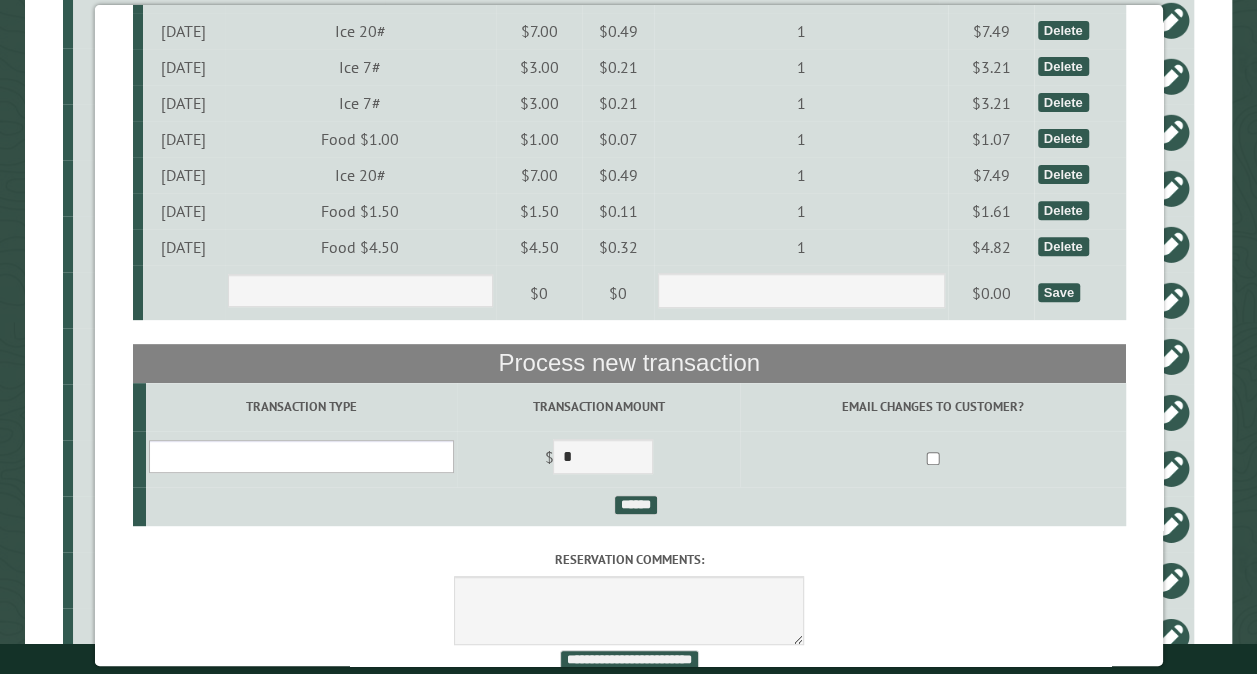 click on "**********" at bounding box center [300, 456] 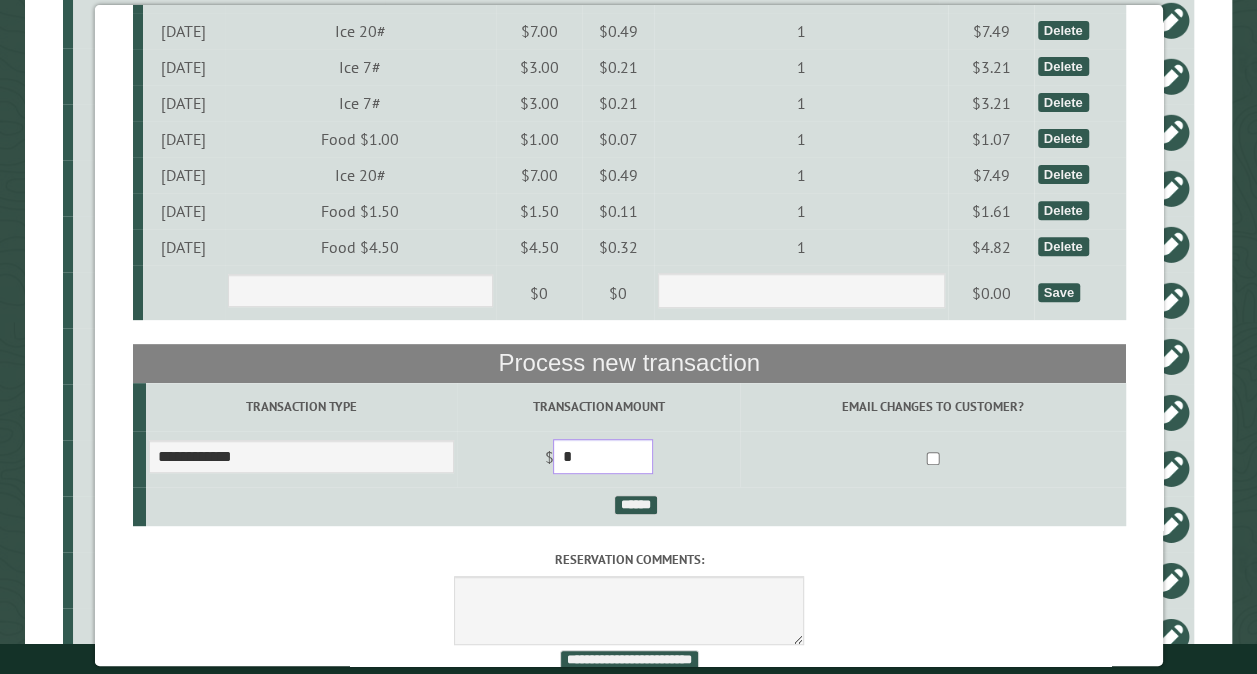 click on "*" at bounding box center (603, 456) 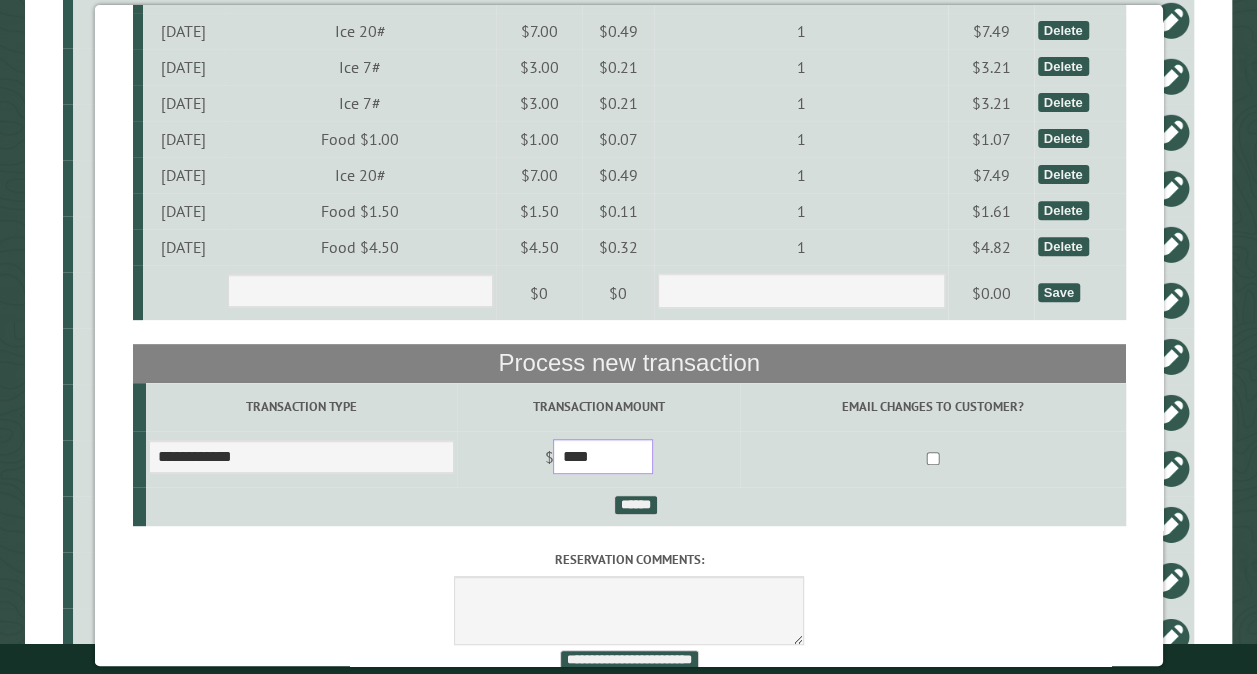 type on "****" 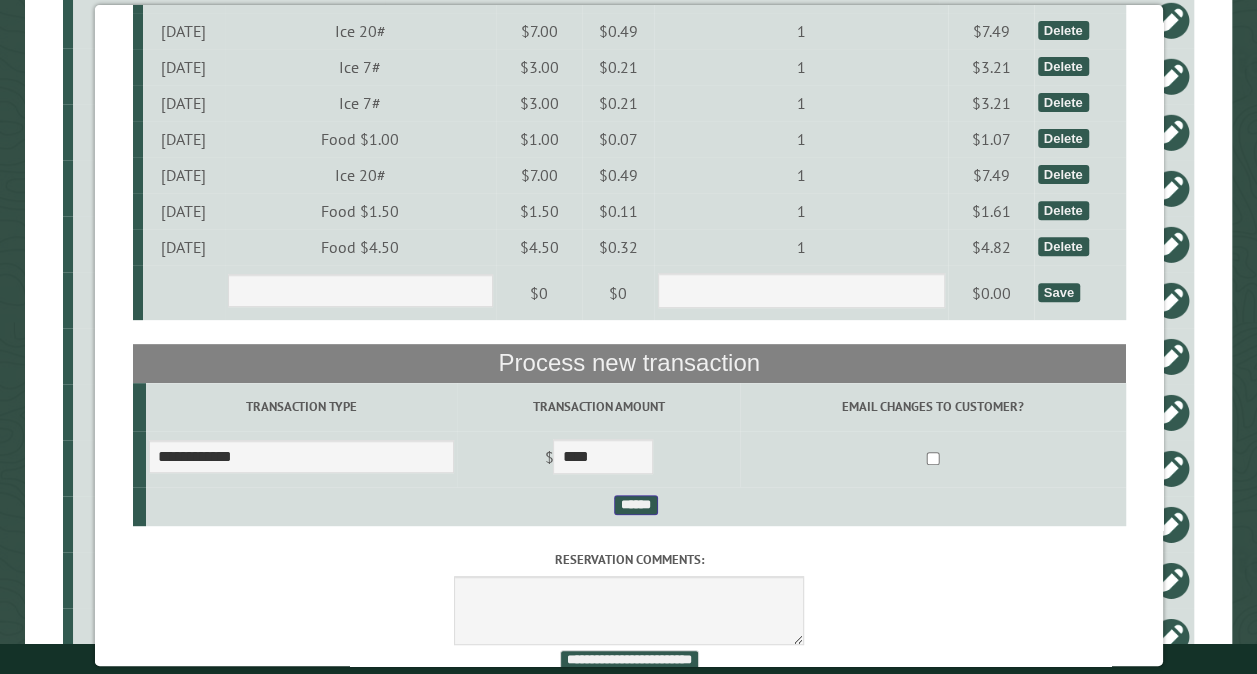 click on "******" at bounding box center [635, 505] 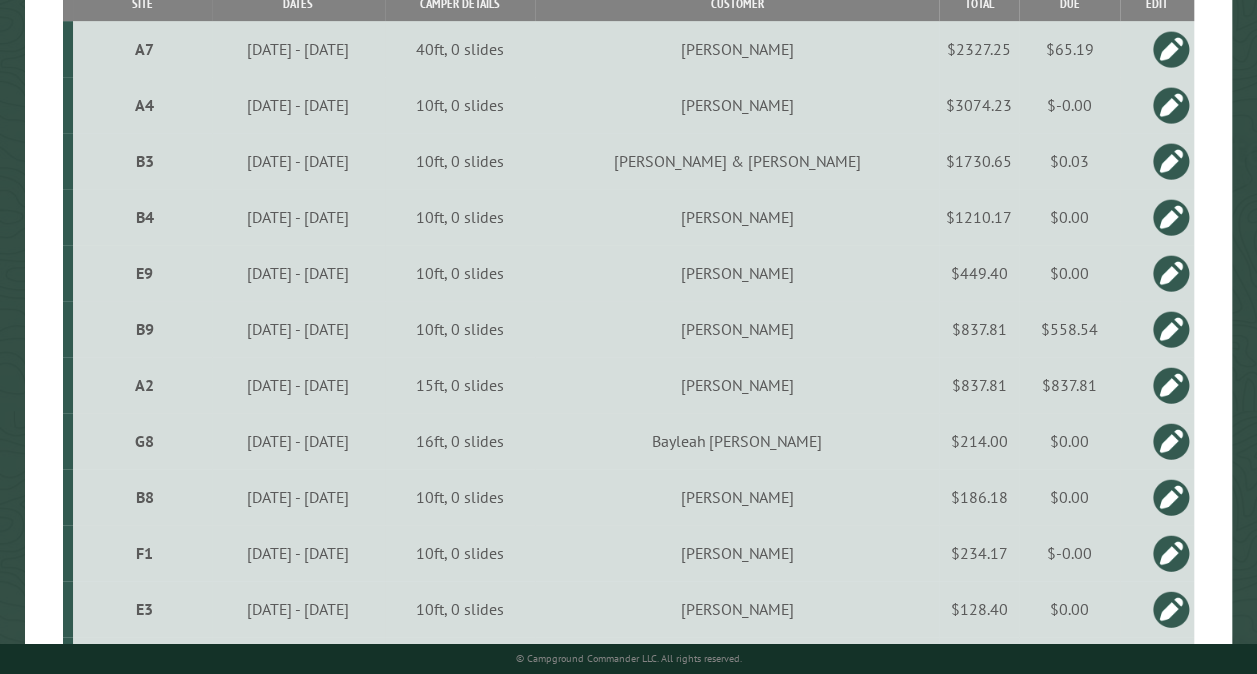 scroll, scrollTop: 0, scrollLeft: 0, axis: both 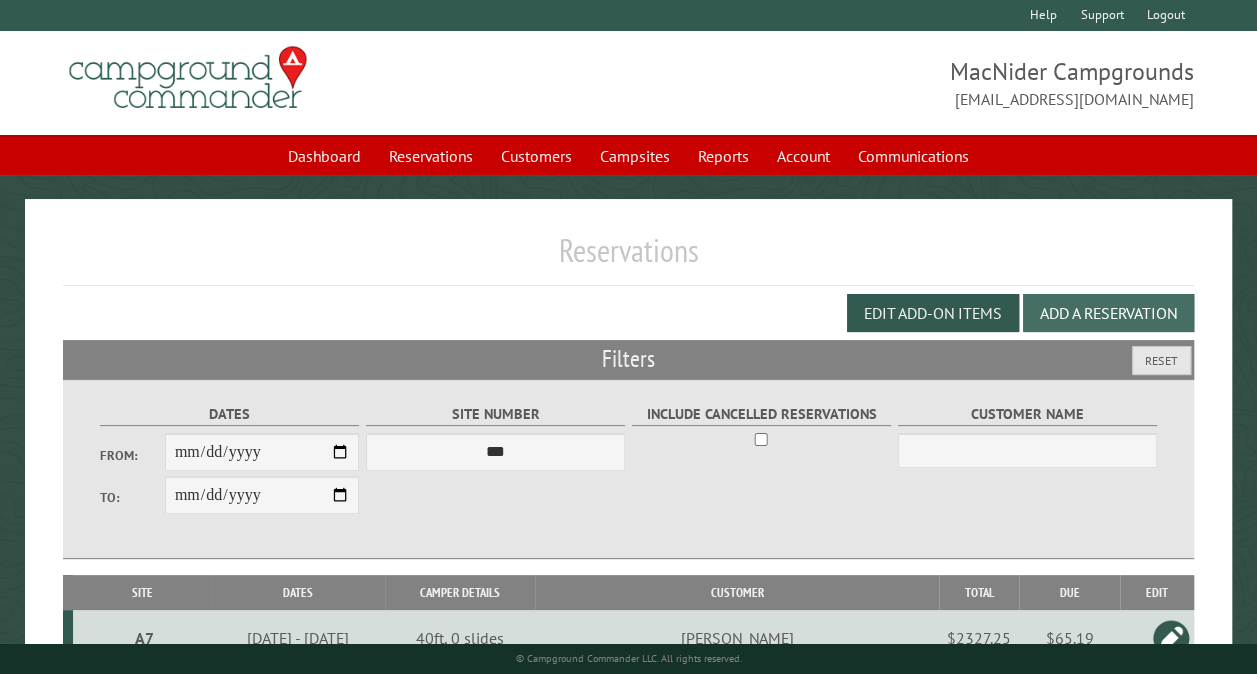 click on "Add a Reservation" at bounding box center (1108, 313) 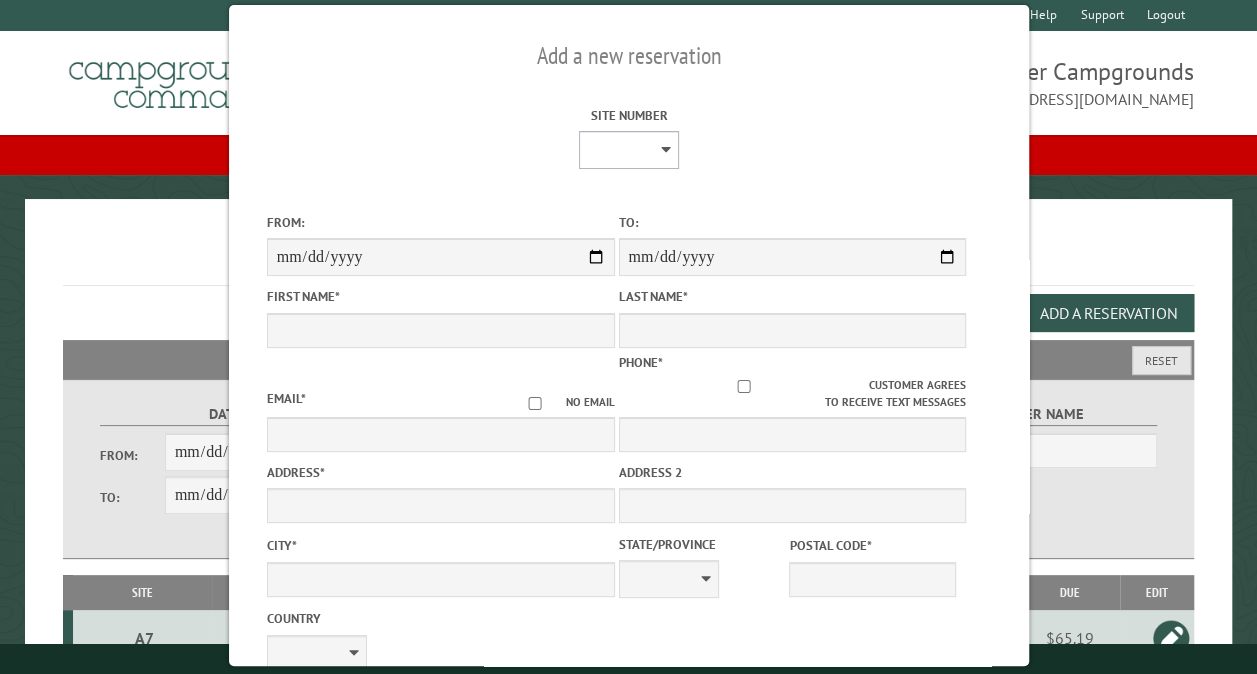 click on "** ** ** ** ** ** ** ** ** *** *** *** *** ** ** ** ** ** ** ** ** ** *** *** ** ** ** ** ** ** ********* ** ** ** ** ** ** ** ** ** *** *** *** *** *** *** ** ** ** ** ** ** ** ** ** *** *** *** *** *** *** ** ** ** ** ** ** ** ** ** ** ** ** ** ** ** ** ** ** ** ** ** ** ** ** *** *** *** *** *** ***" at bounding box center [628, 150] 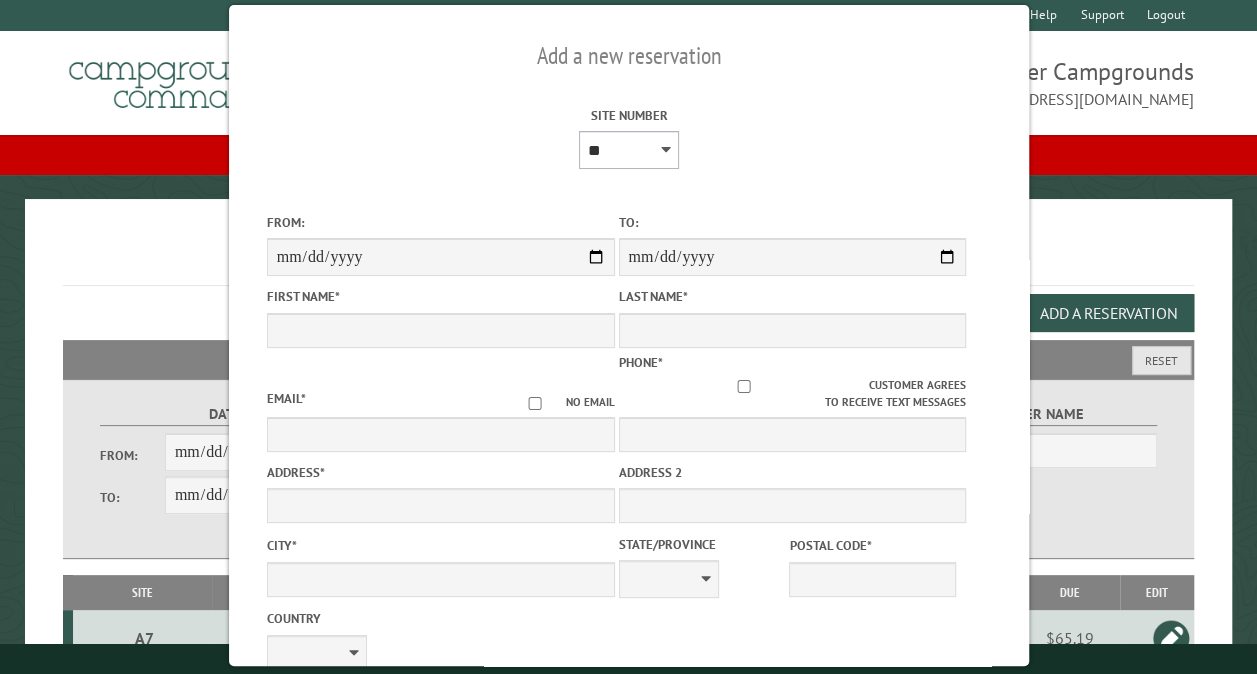 click on "** ** ** ** ** ** ** ** ** *** *** *** *** ** ** ** ** ** ** ** ** ** *** *** ** ** ** ** ** ** ********* ** ** ** ** ** ** ** ** ** *** *** *** *** *** *** ** ** ** ** ** ** ** ** ** *** *** *** *** *** *** ** ** ** ** ** ** ** ** ** ** ** ** ** ** ** ** ** ** ** ** ** ** ** ** *** *** *** *** *** ***" at bounding box center [628, 150] 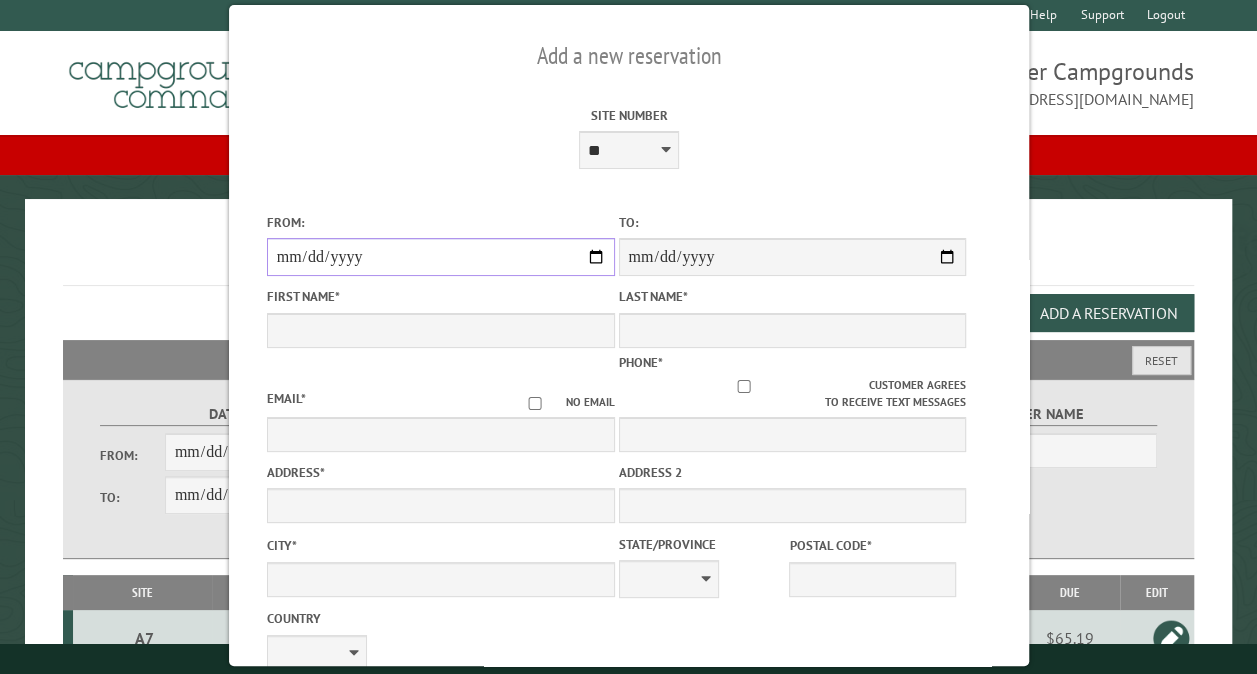 click on "From:" at bounding box center [440, 257] 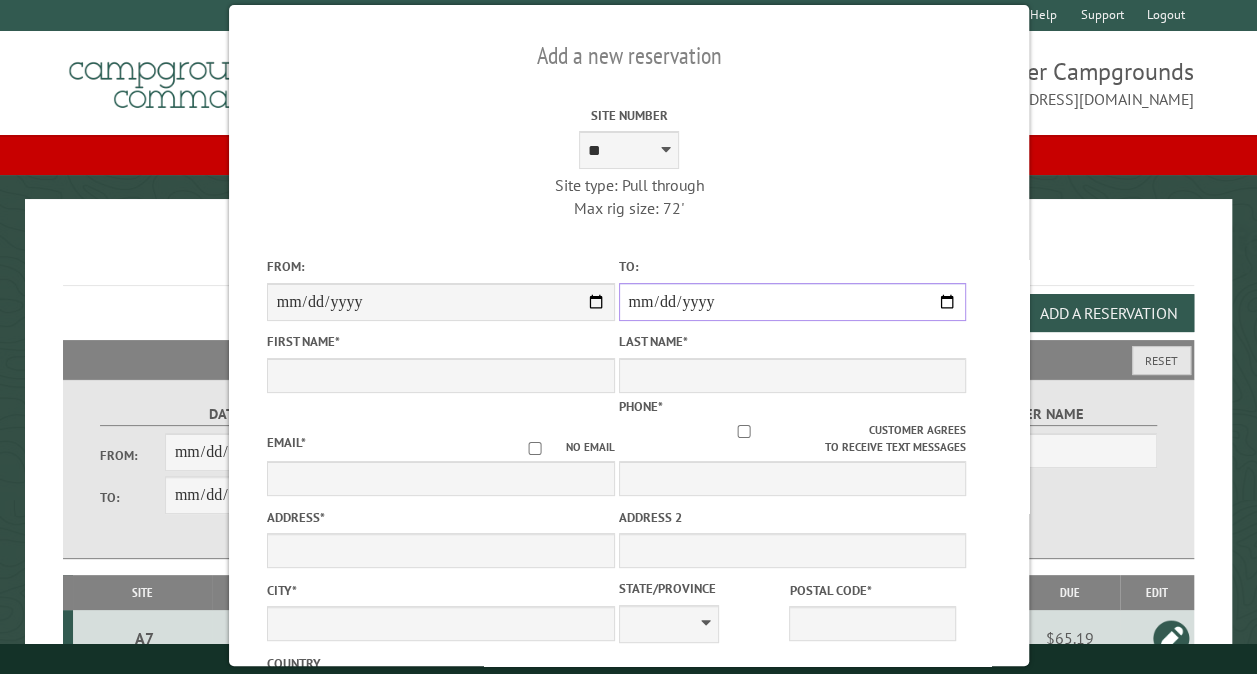 click on "**********" at bounding box center (792, 302) 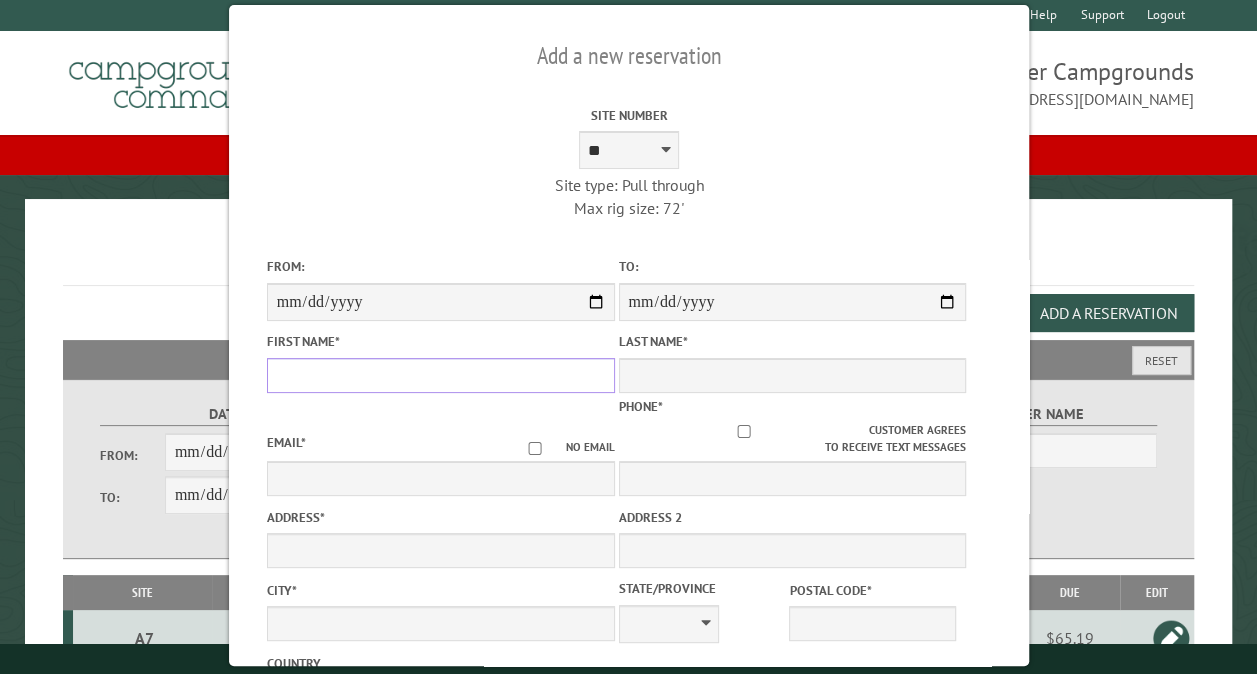 click on "First Name *" at bounding box center [440, 375] 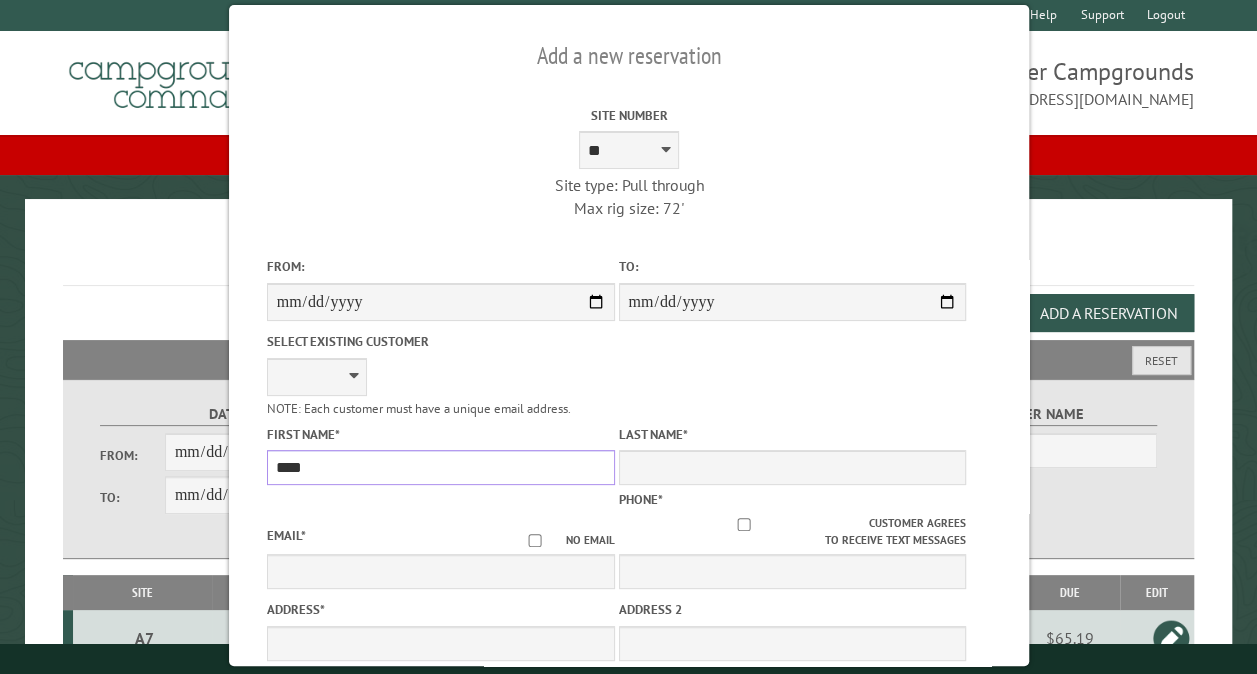 type on "***" 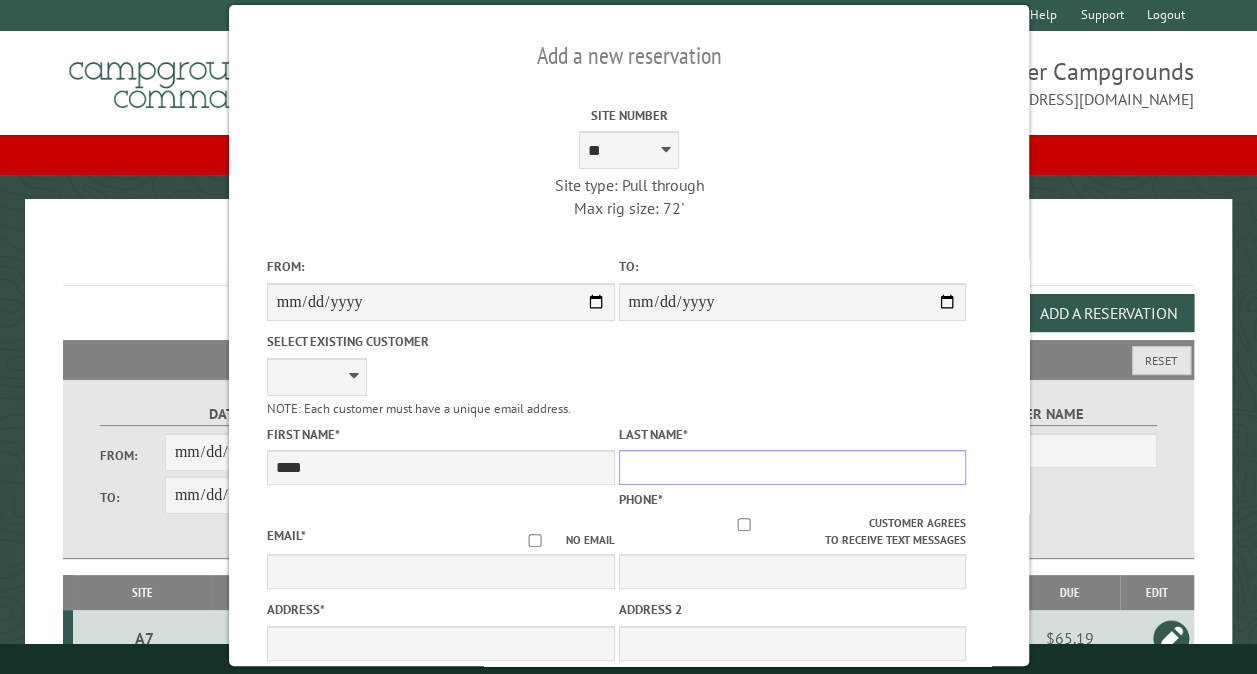 click on "Last Name *" at bounding box center [792, 467] 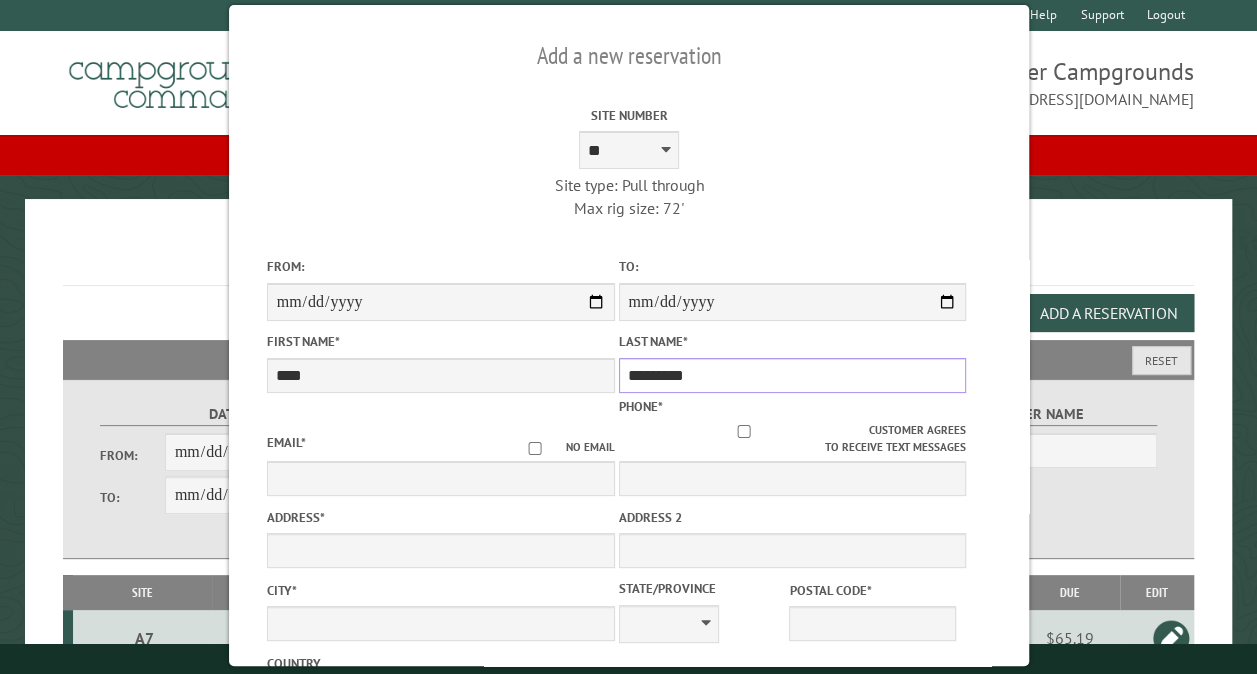 type on "*********" 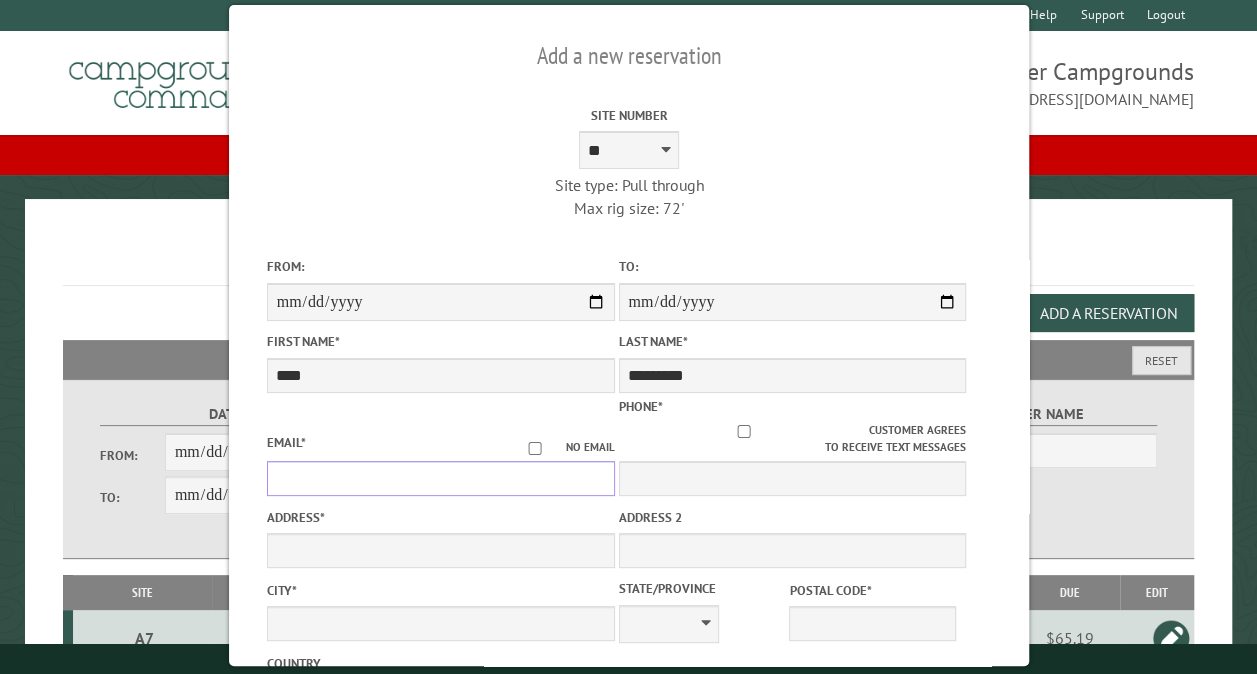 click on "Email *" at bounding box center [440, 478] 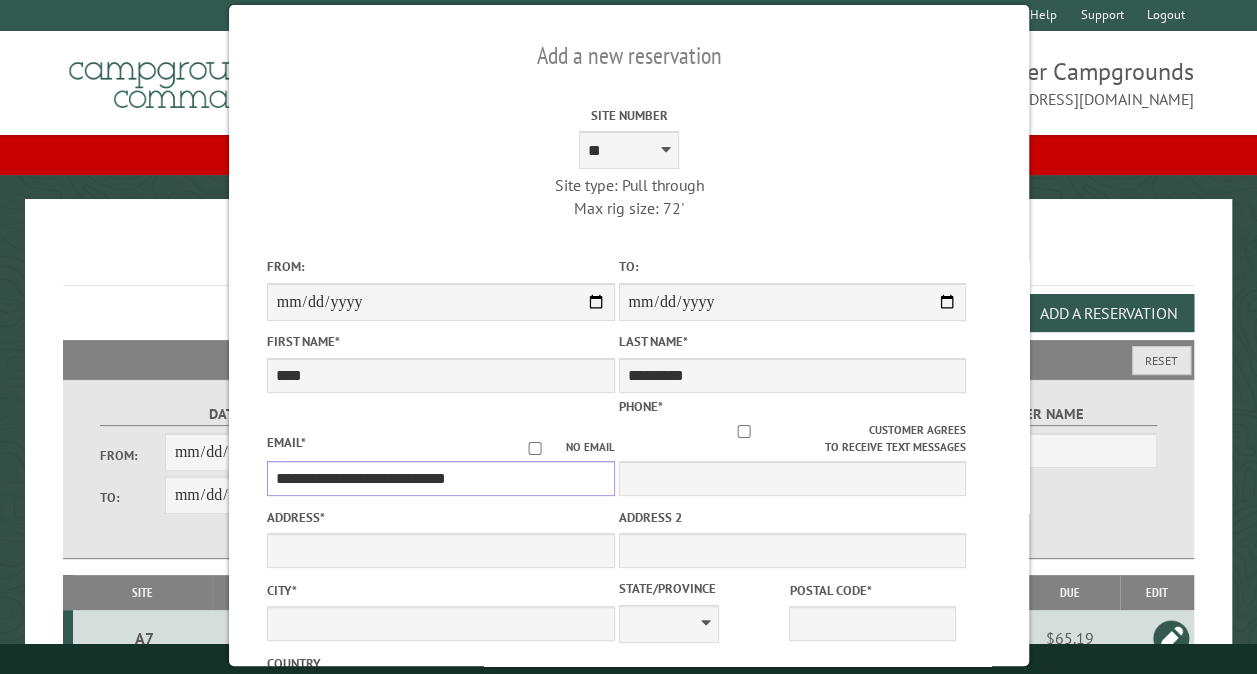 type on "**********" 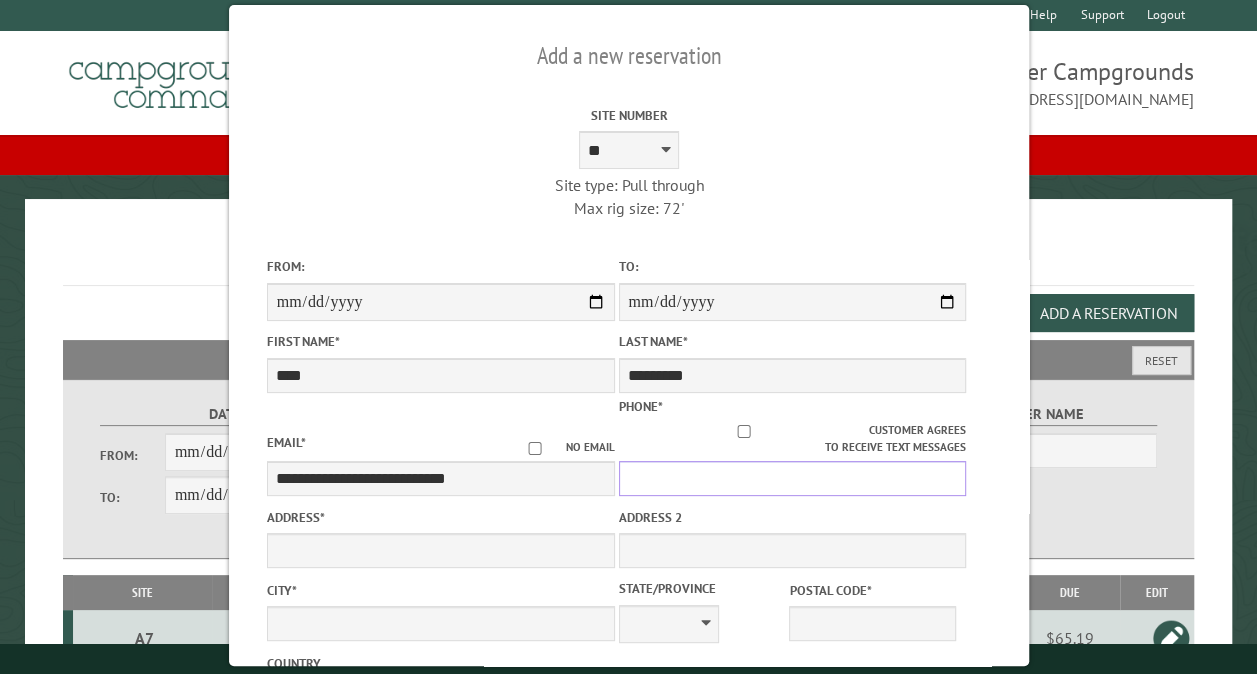 click on "Phone *" at bounding box center [792, 478] 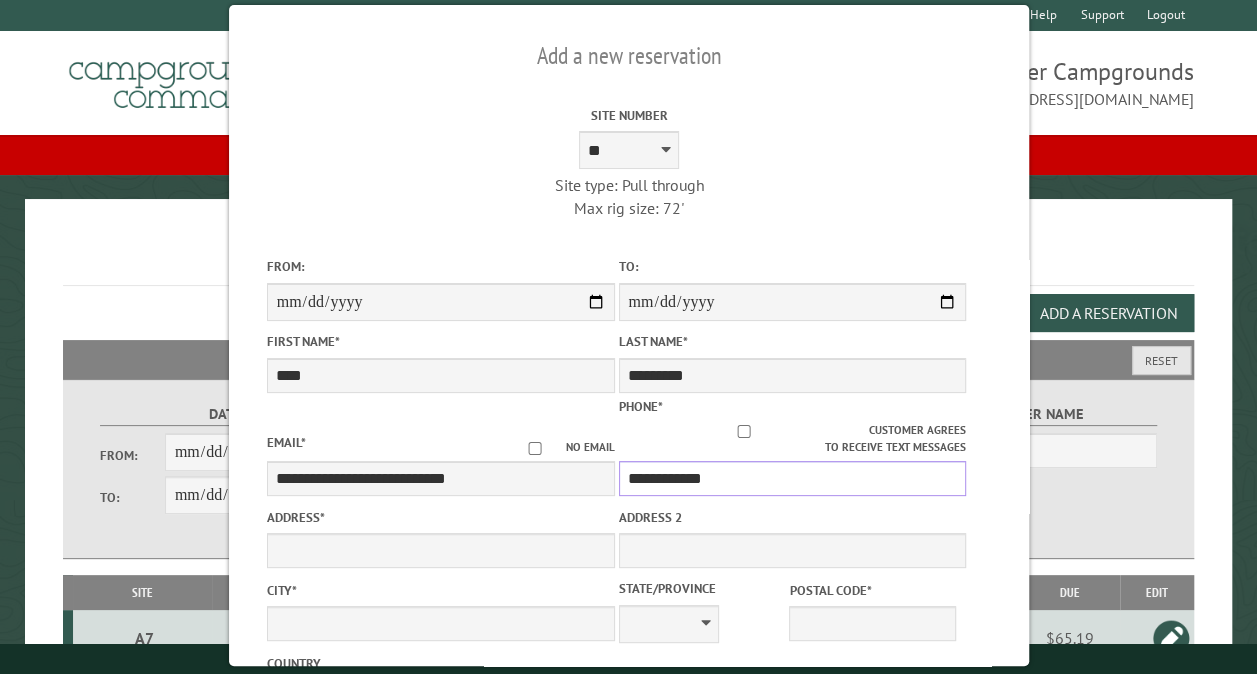 type on "**********" 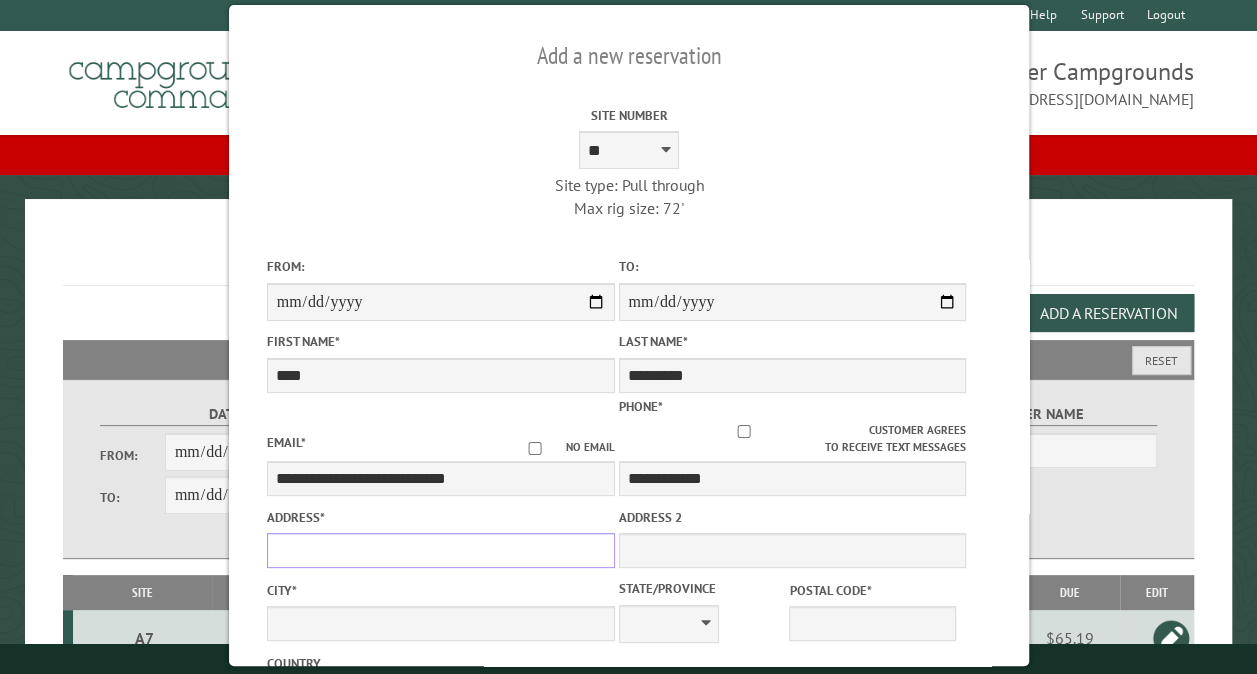 click on "Address *" at bounding box center [440, 550] 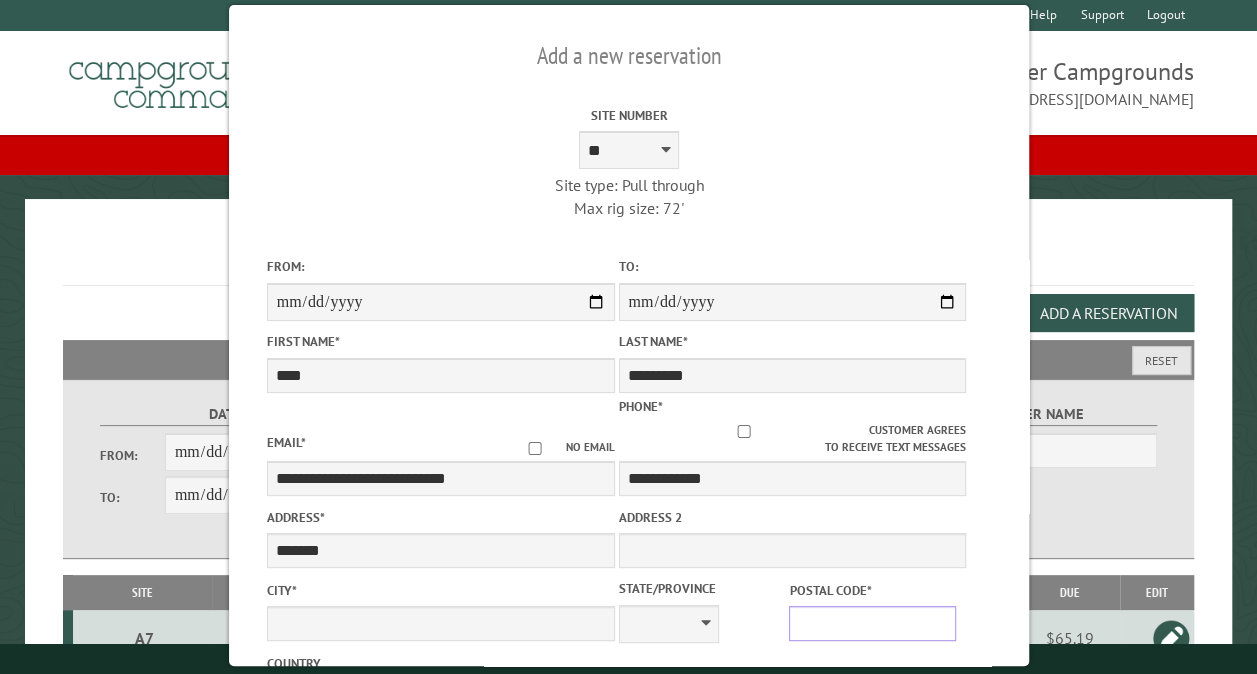 click on "Postal Code *" at bounding box center [872, 623] 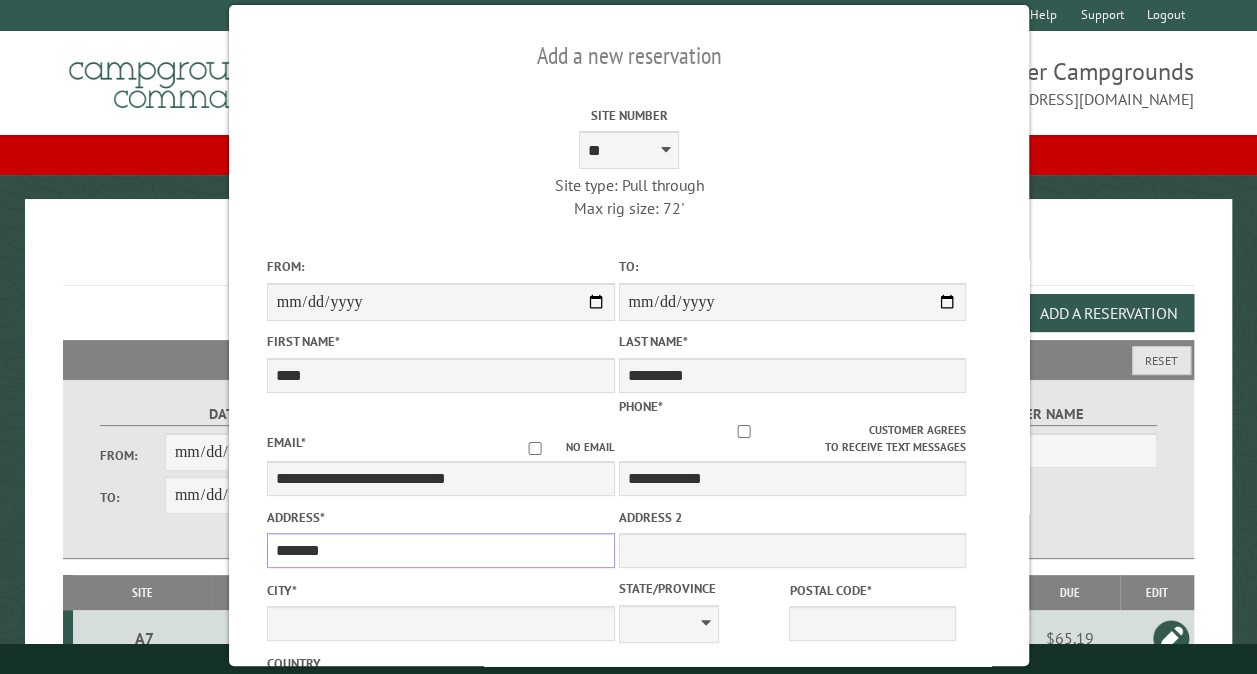 click on "******" at bounding box center (440, 550) 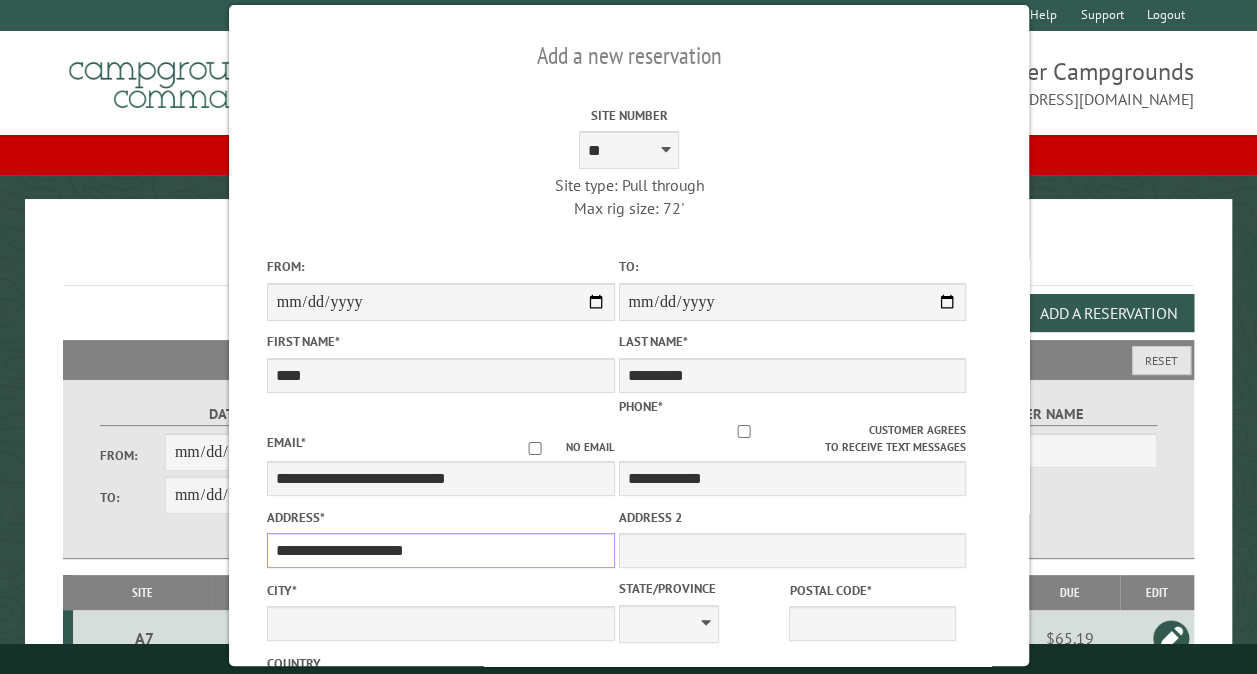 type on "**********" 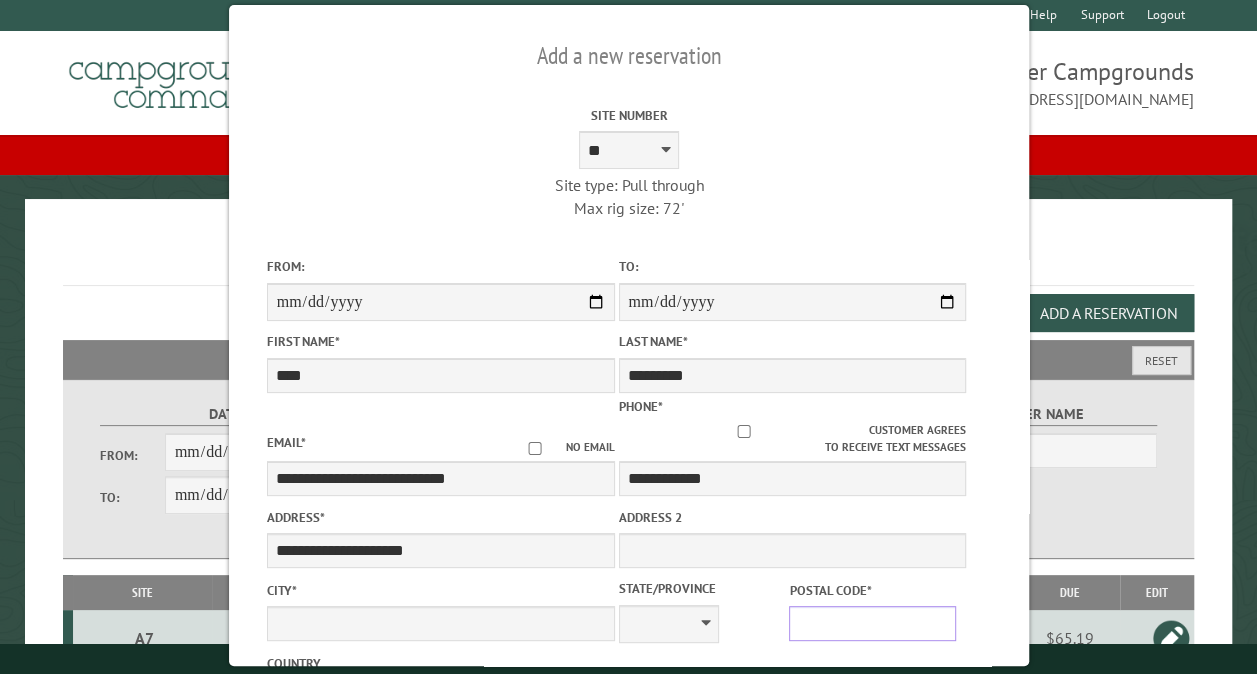 click on "Postal Code *" at bounding box center [872, 623] 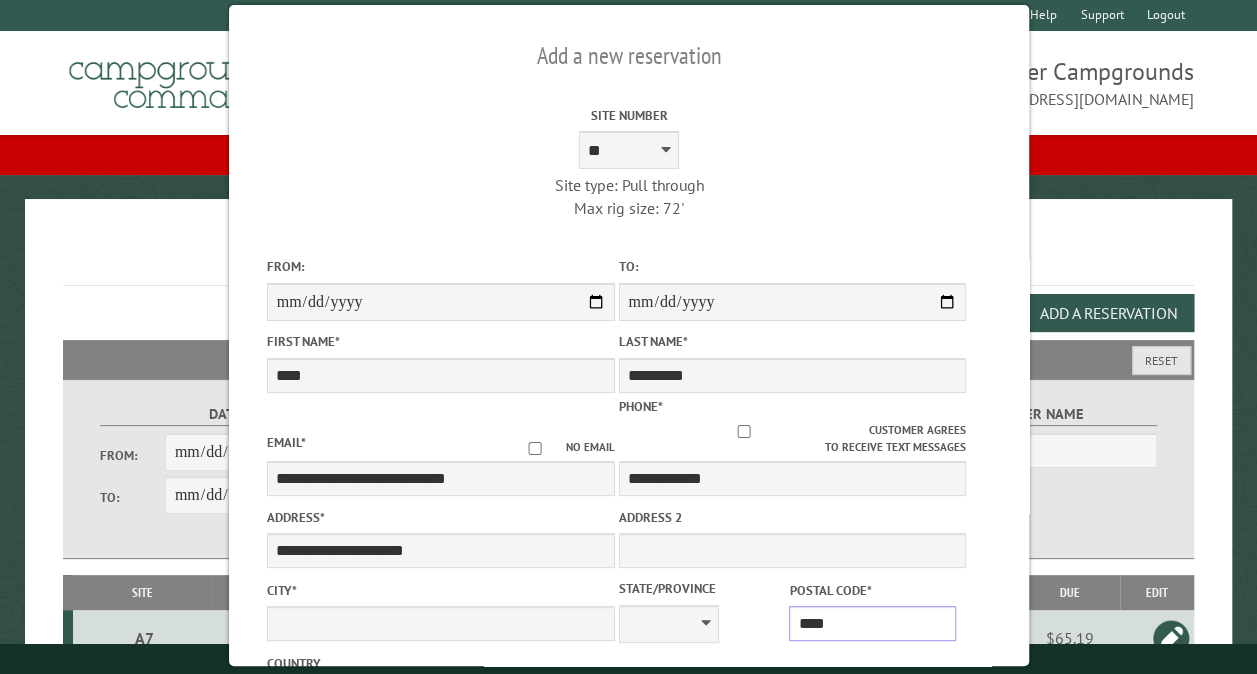 type on "*****" 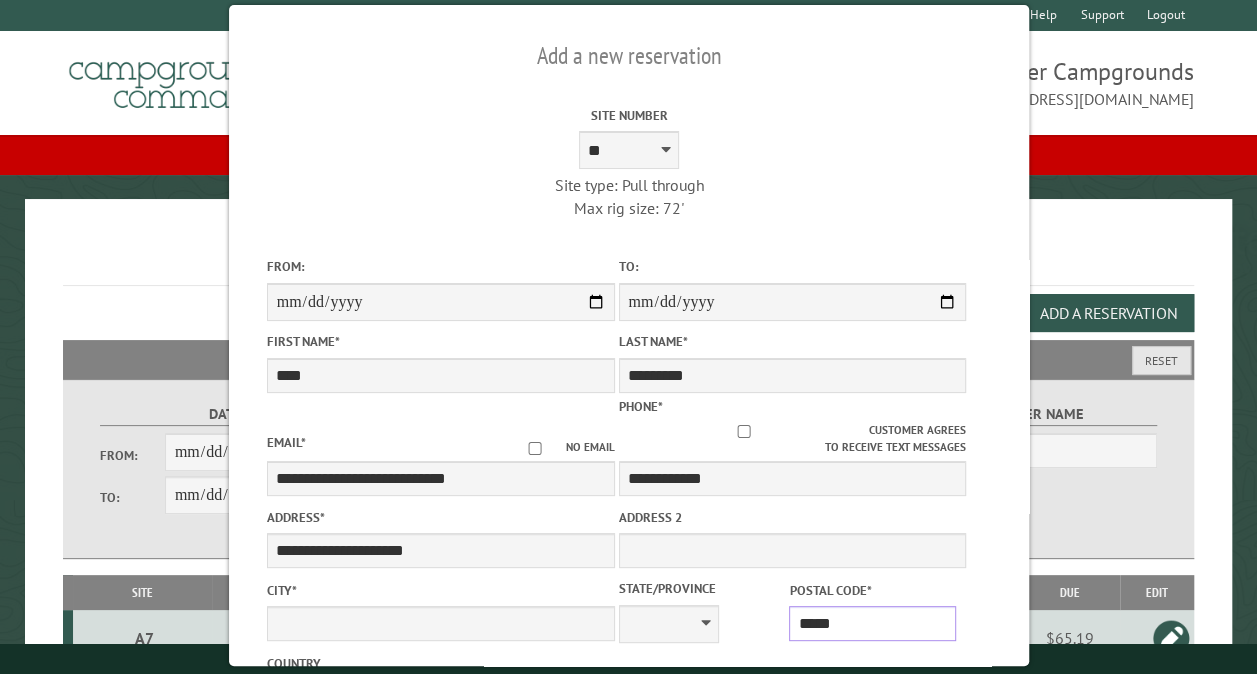 type on "**********" 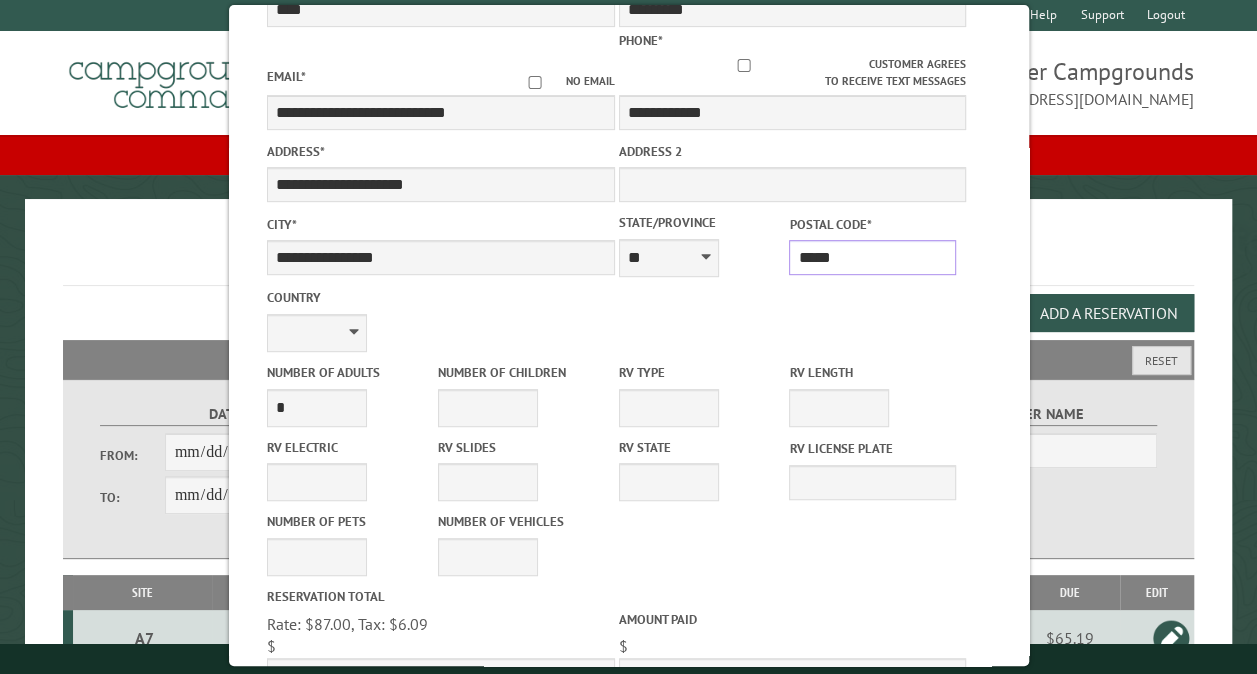 scroll, scrollTop: 400, scrollLeft: 0, axis: vertical 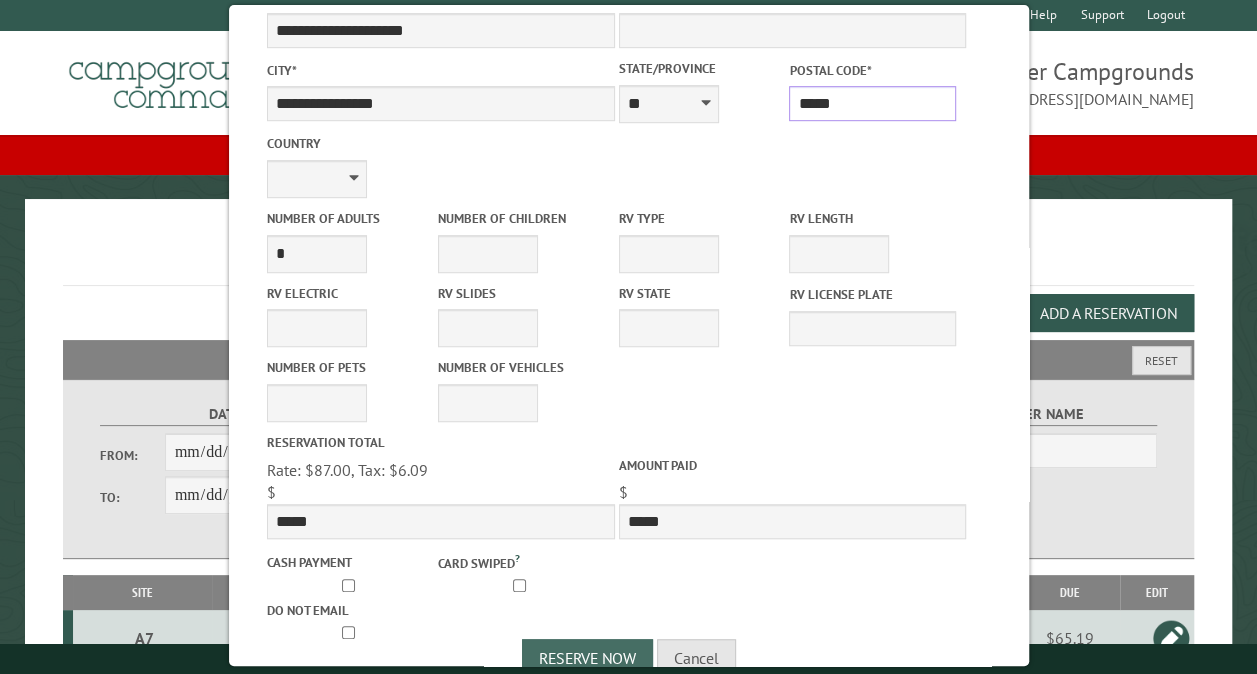 type on "*****" 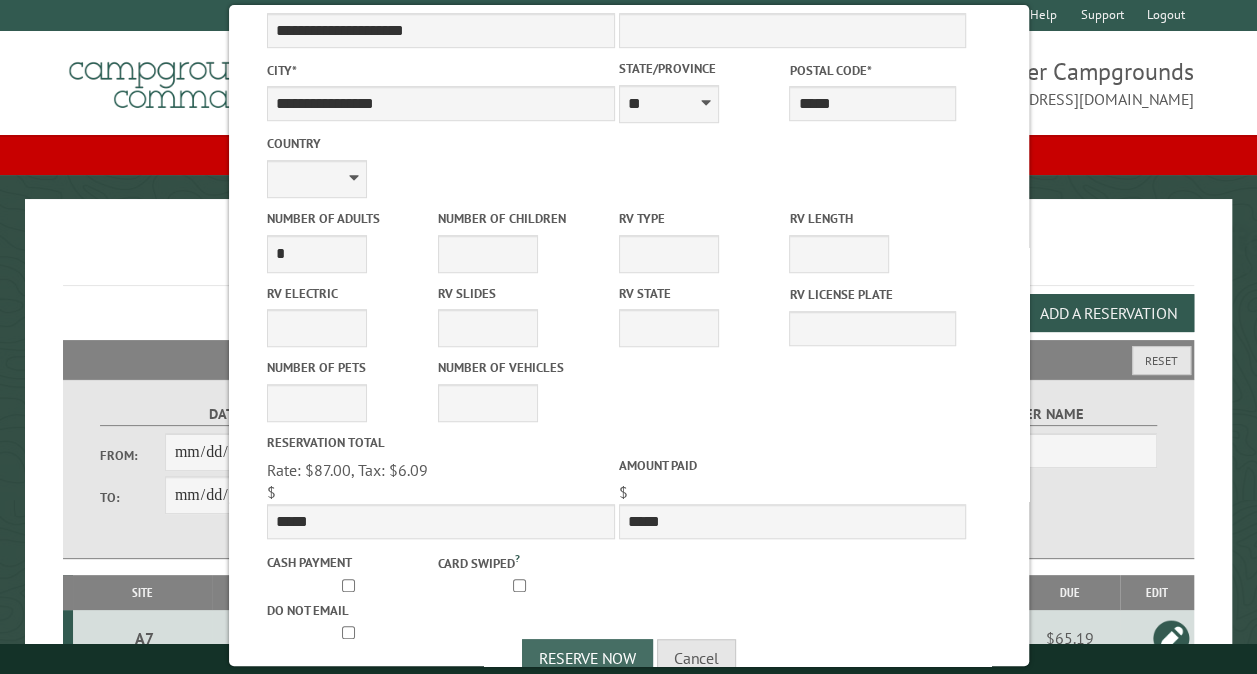 click on "Reserve Now" at bounding box center (587, 658) 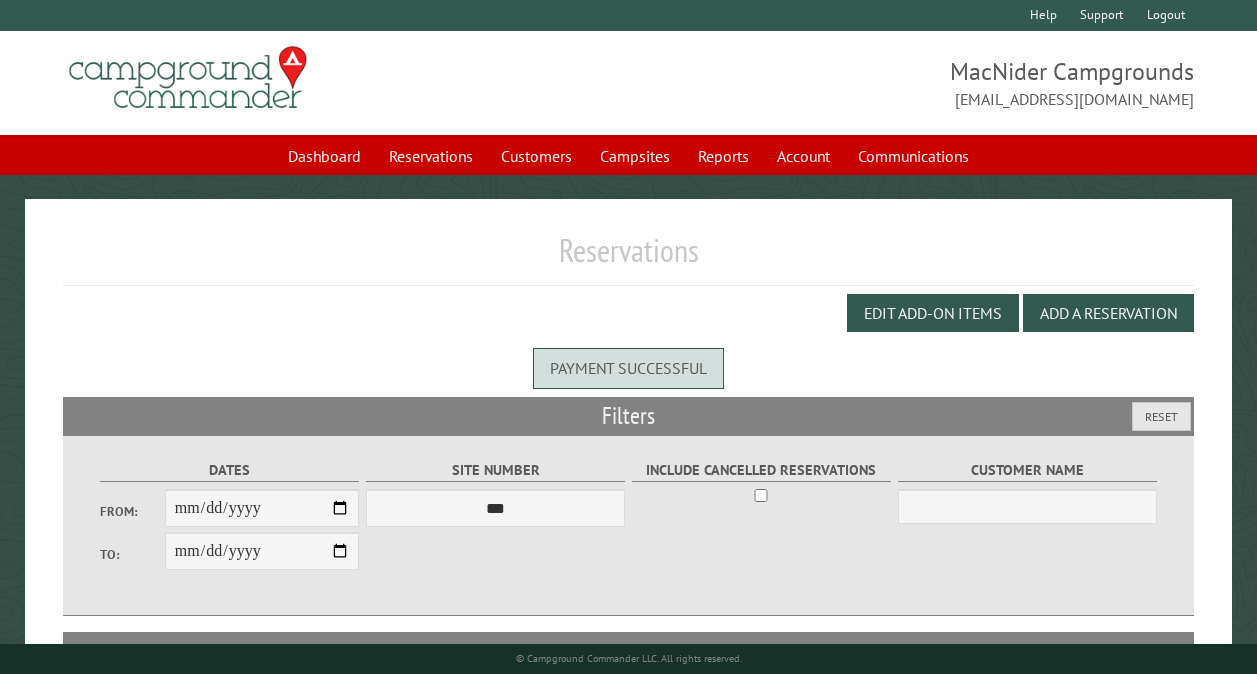 scroll, scrollTop: 0, scrollLeft: 0, axis: both 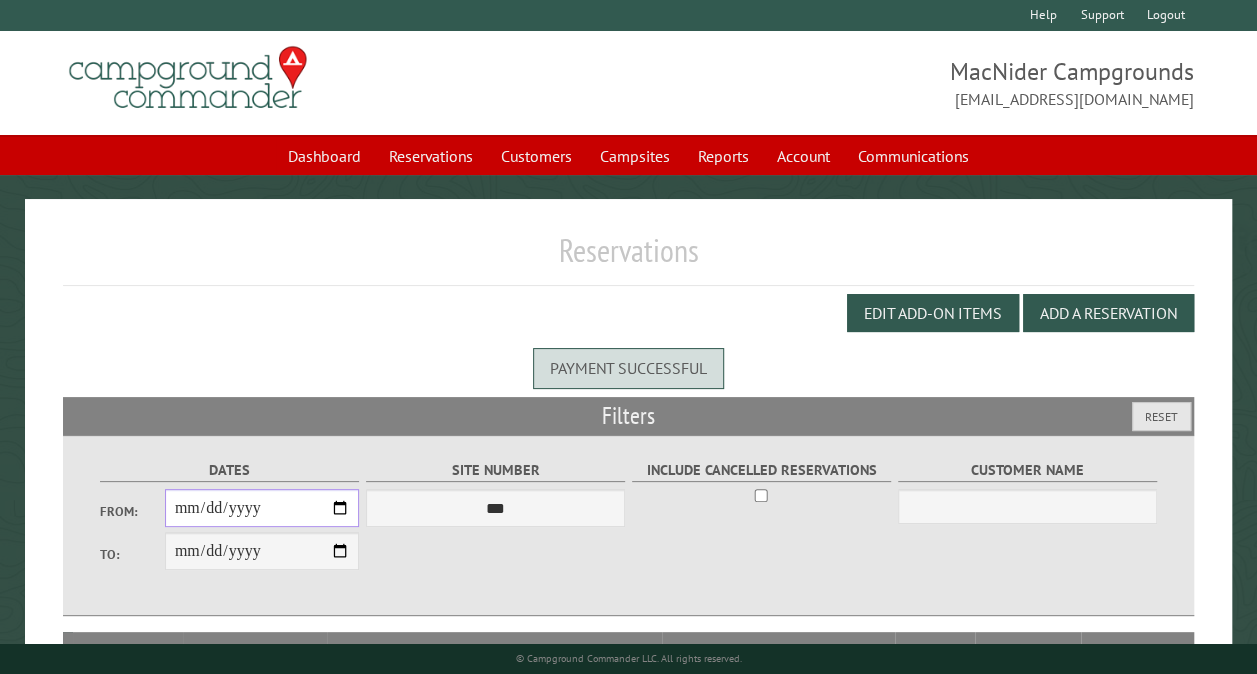 click on "From:" at bounding box center [262, 508] 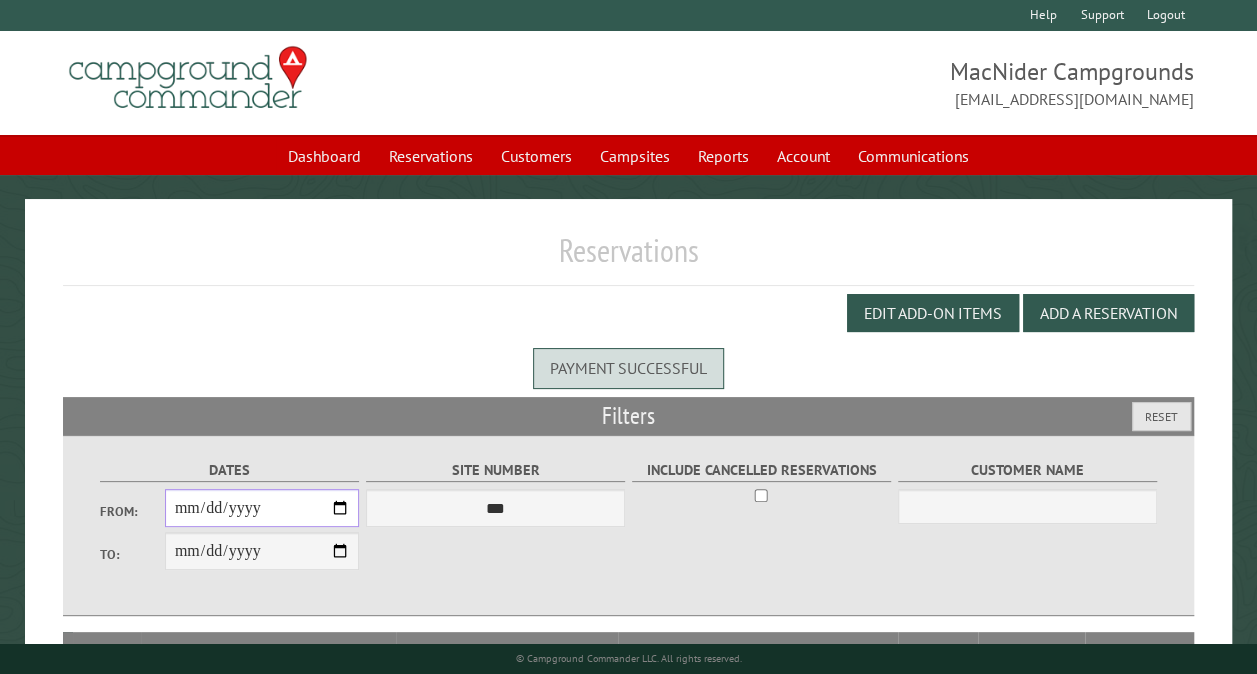 type on "**********" 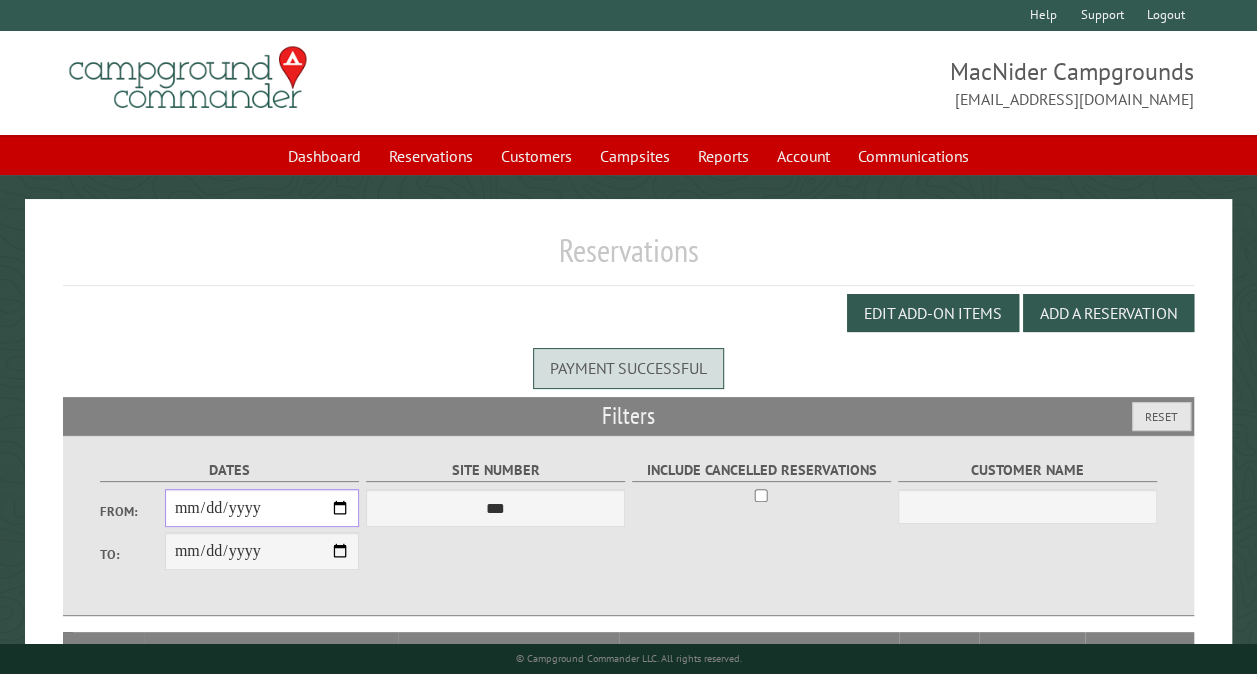 scroll, scrollTop: 378, scrollLeft: 0, axis: vertical 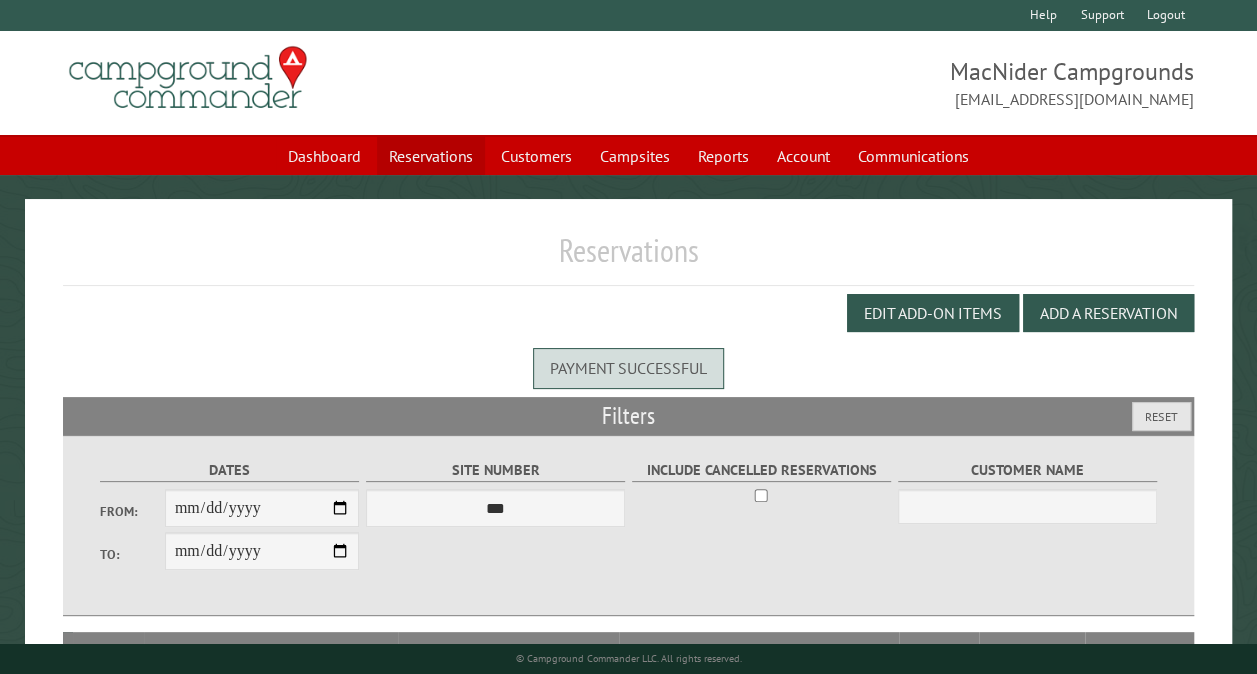 click on "Reservations" at bounding box center (431, 156) 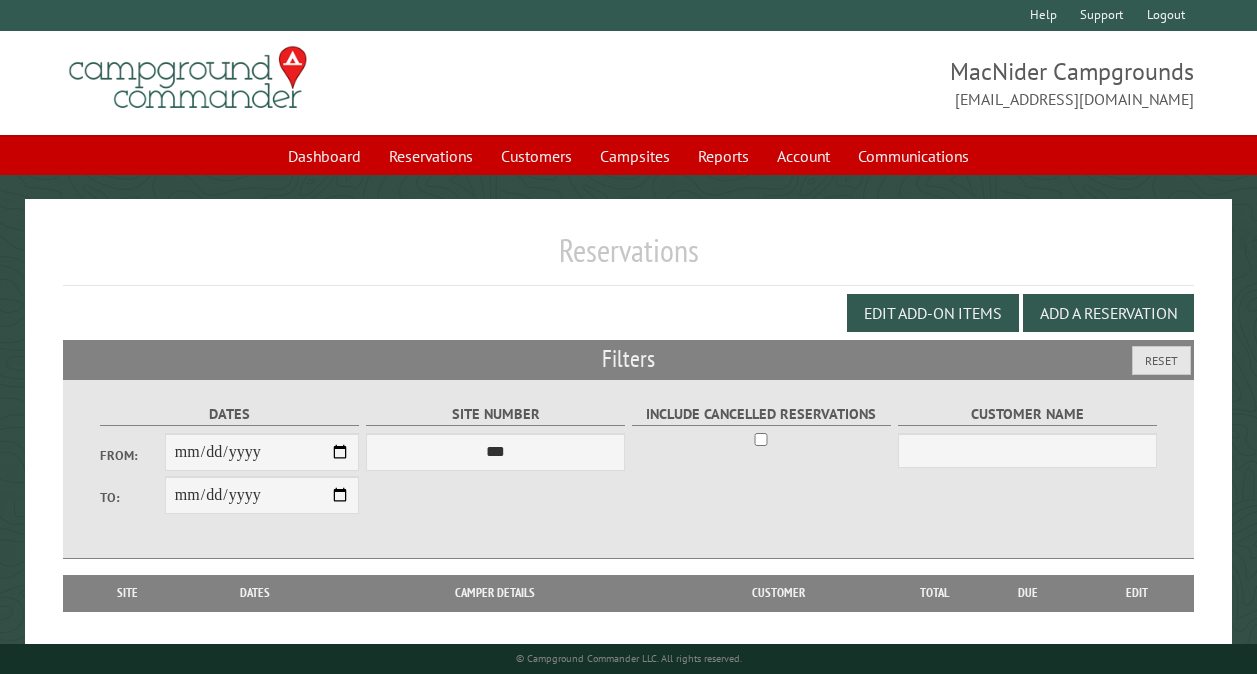 scroll, scrollTop: 0, scrollLeft: 0, axis: both 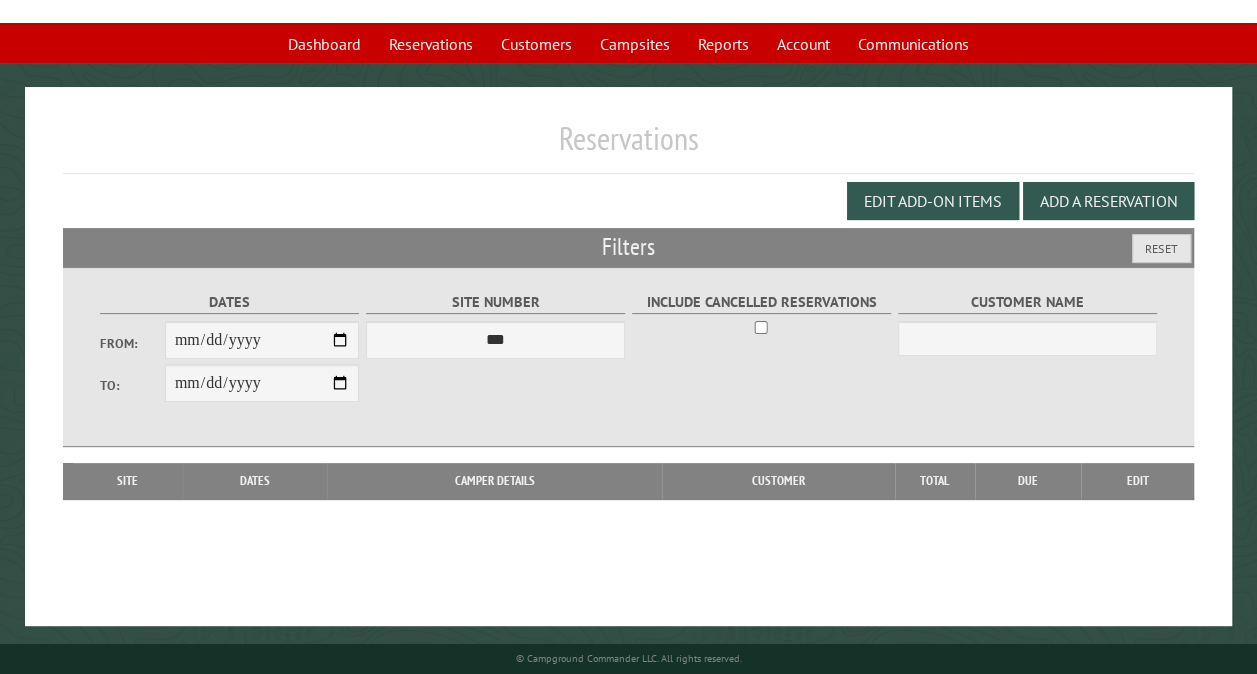 click on "From:" at bounding box center [262, 340] 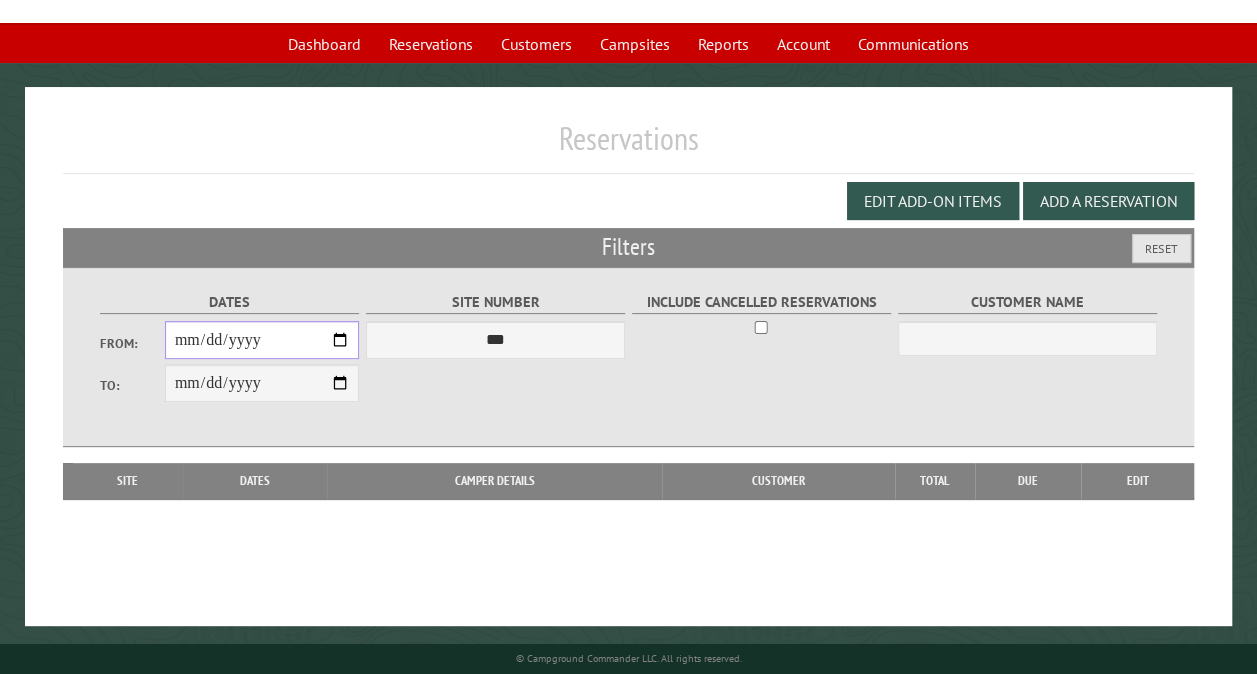 type on "**********" 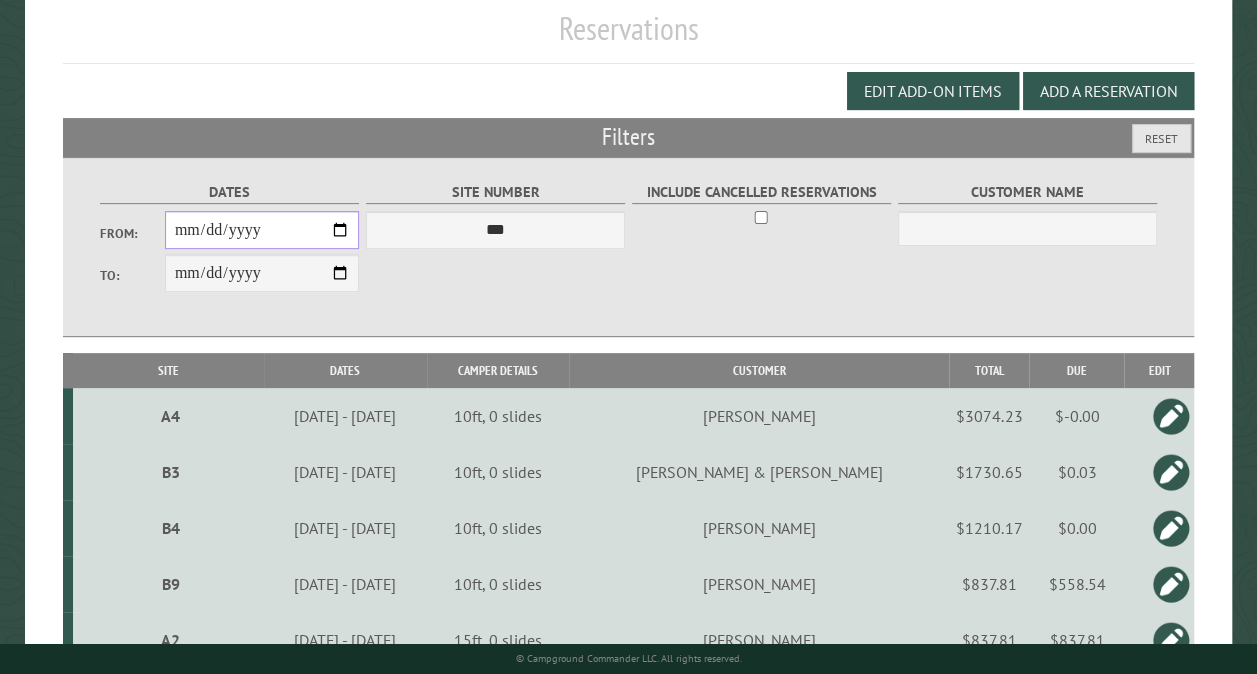 scroll, scrollTop: 272, scrollLeft: 0, axis: vertical 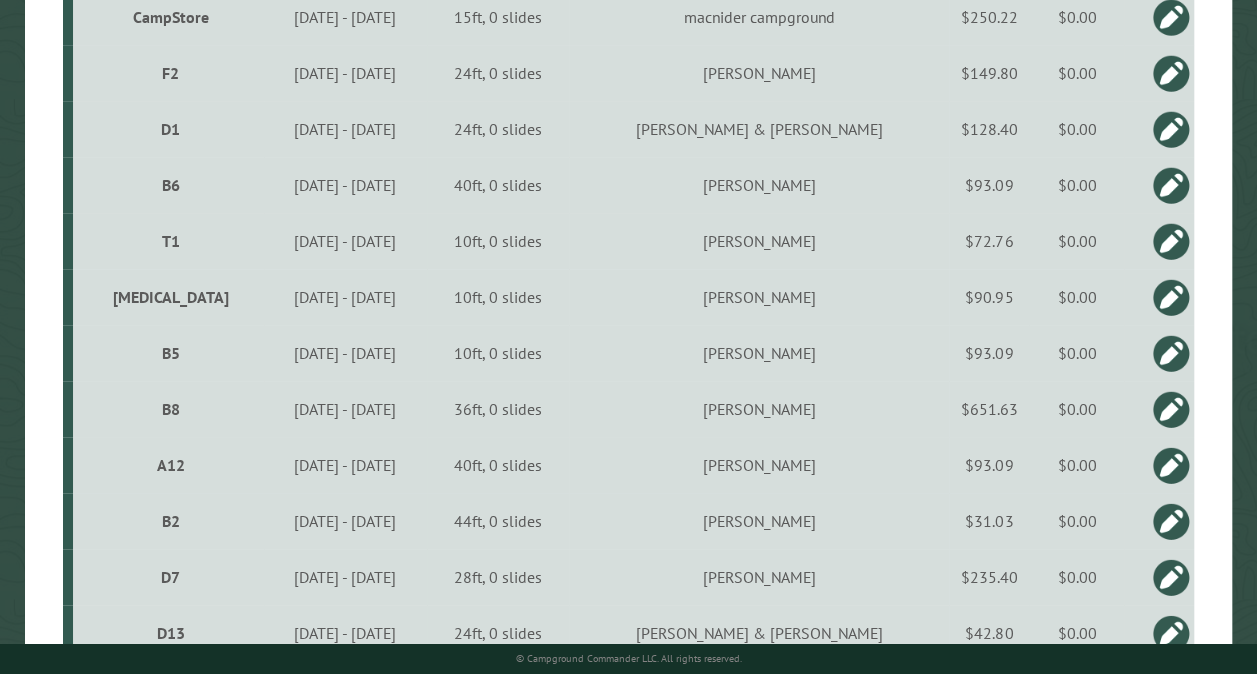 click at bounding box center (1171, 353) 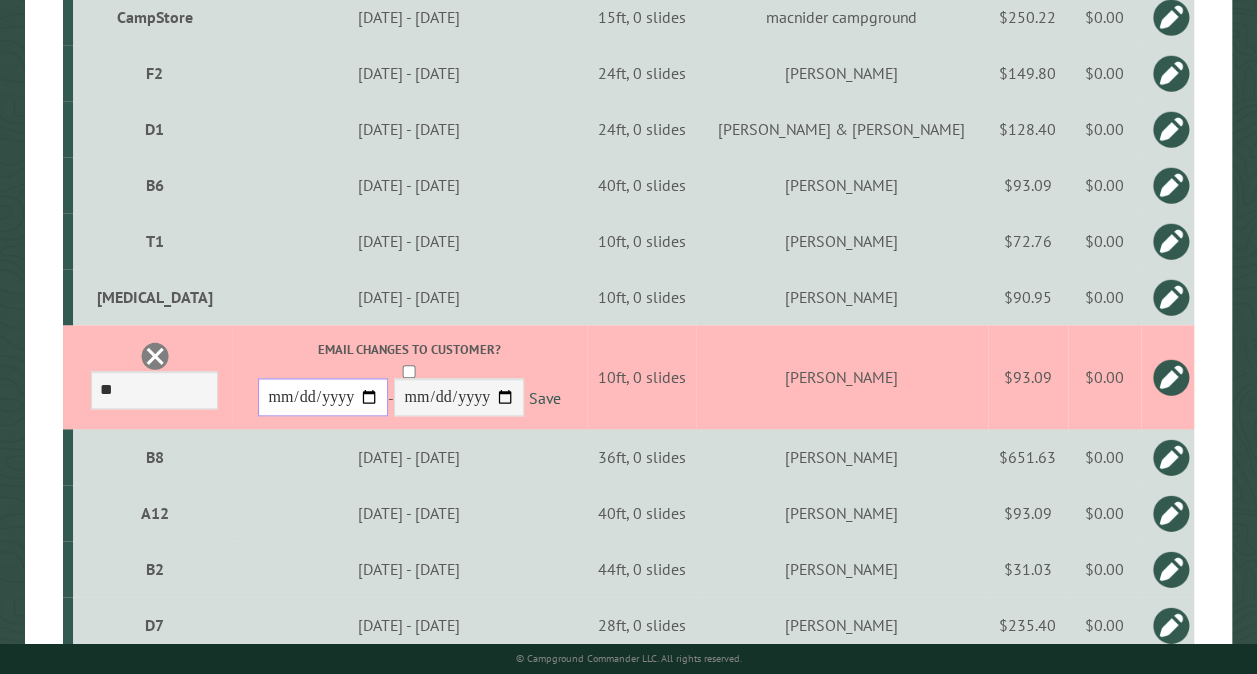 click on "**********" at bounding box center (323, 397) 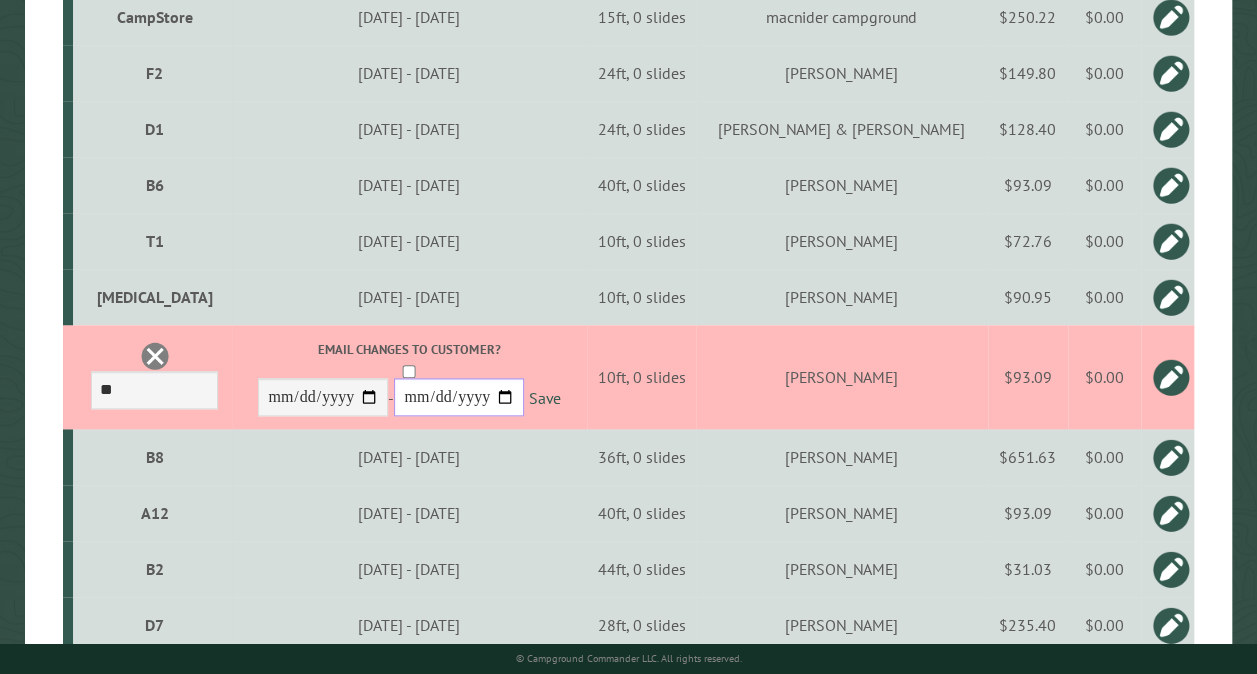 click on "**********" at bounding box center (459, 397) 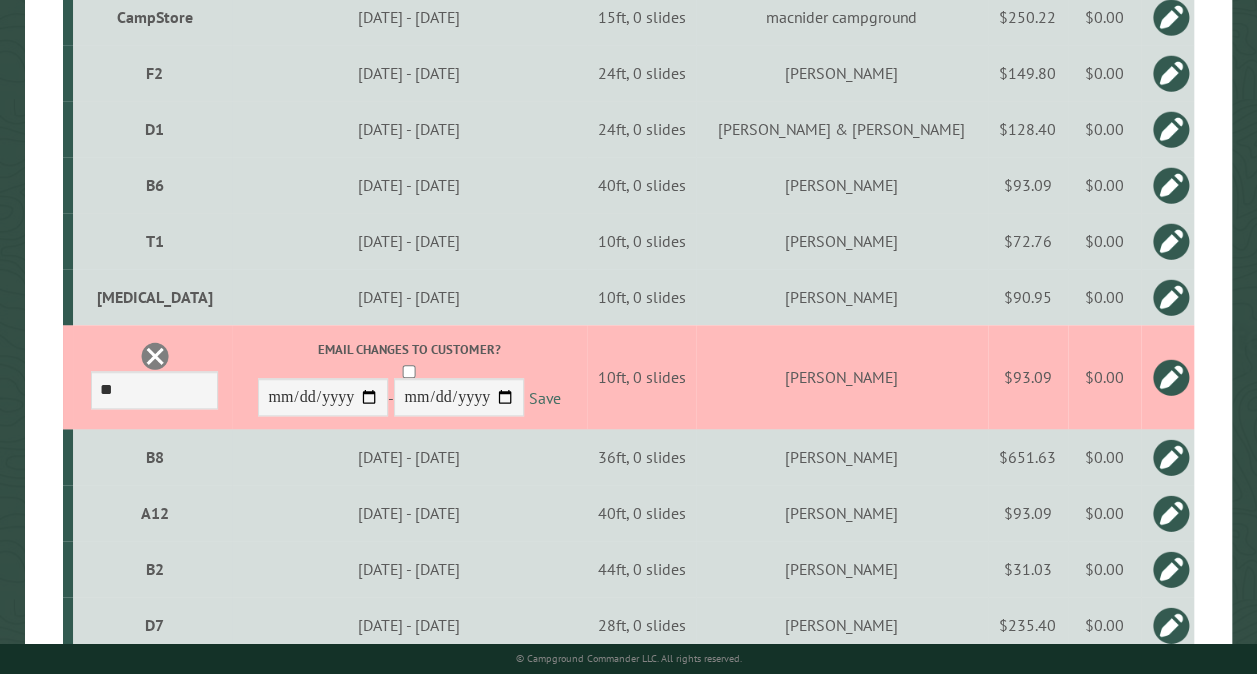 click on "Save" at bounding box center (544, 398) 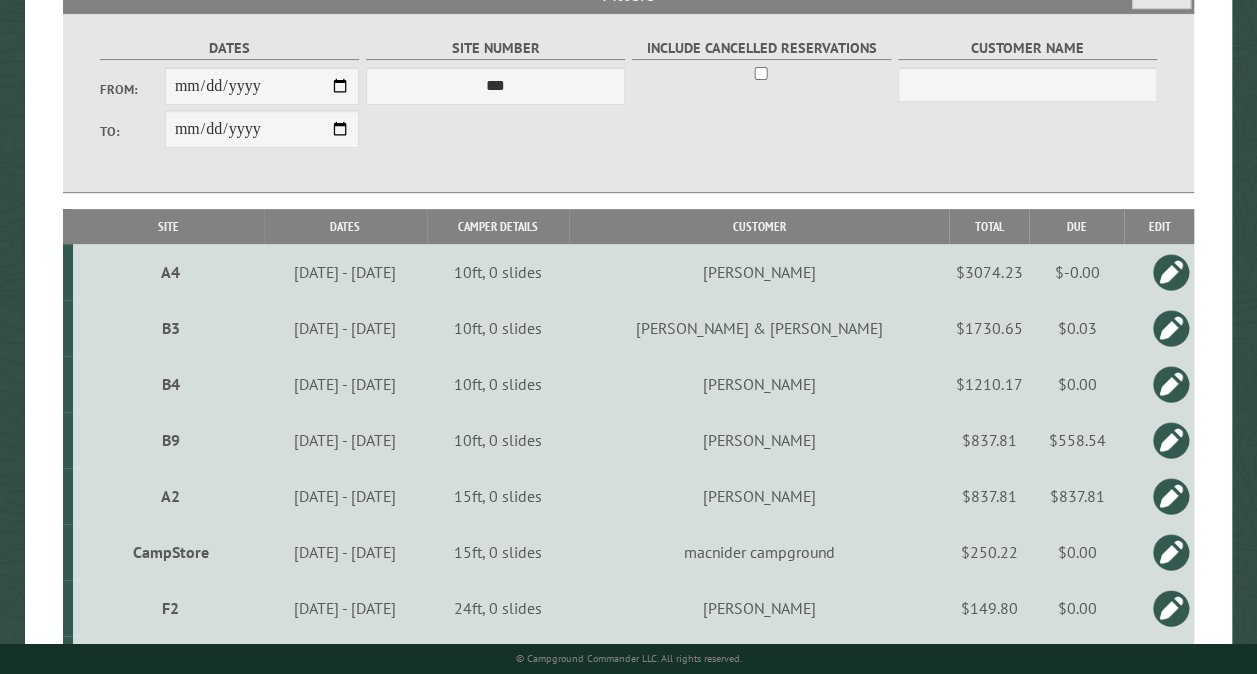 scroll, scrollTop: 312, scrollLeft: 0, axis: vertical 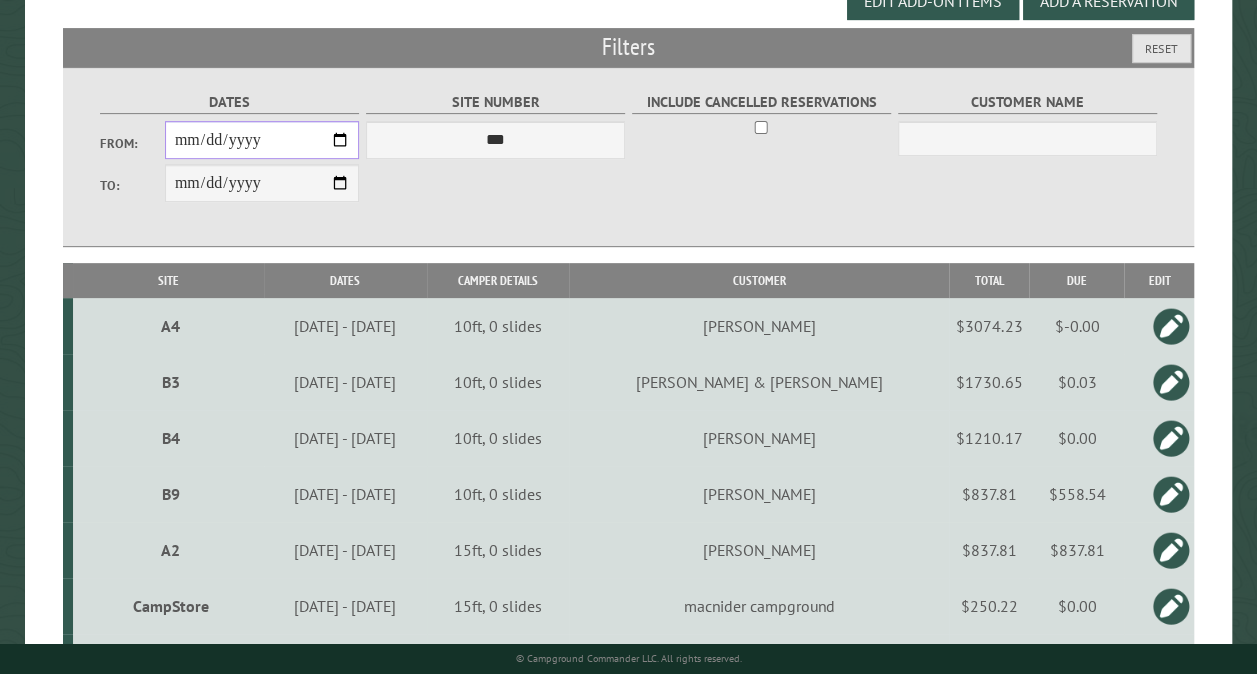 click on "**********" at bounding box center (262, 140) 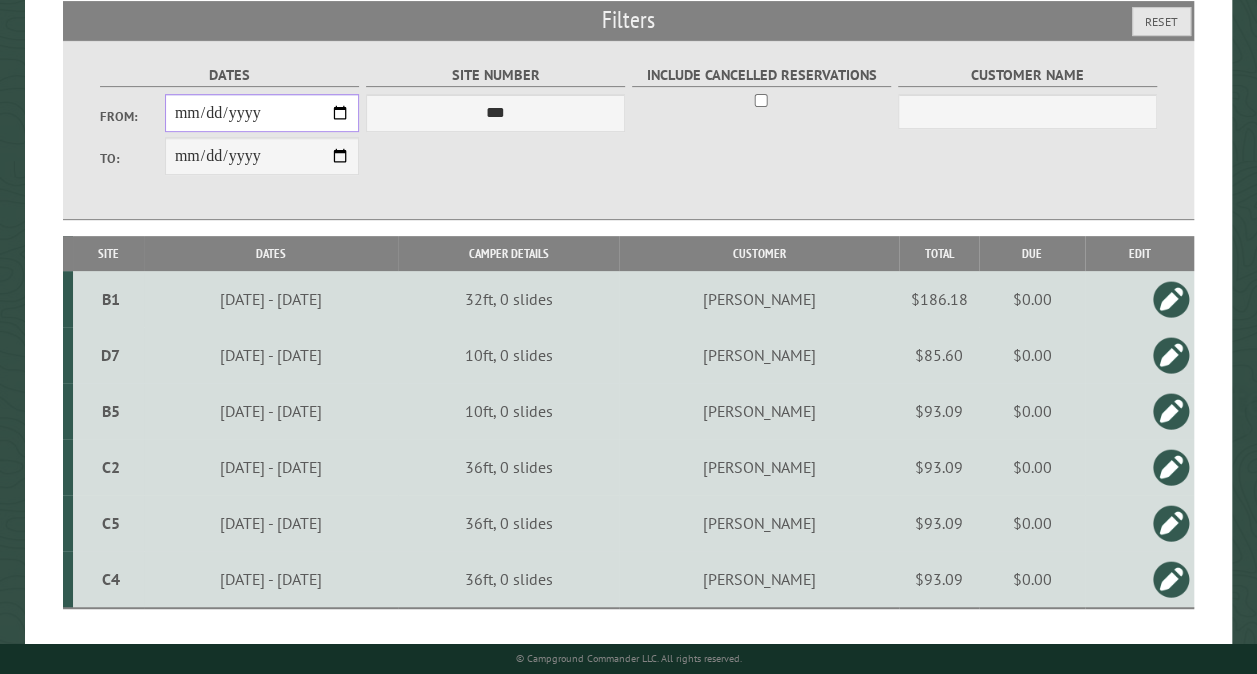 scroll, scrollTop: 352, scrollLeft: 0, axis: vertical 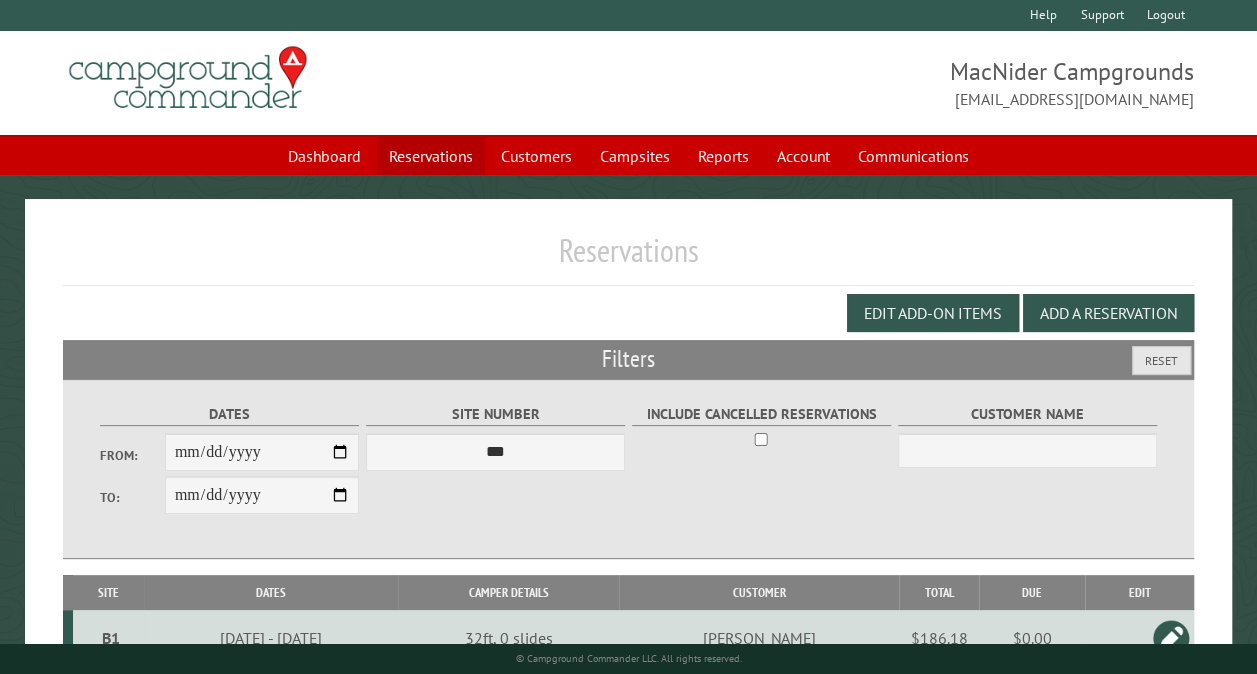 click on "Reservations" at bounding box center [431, 156] 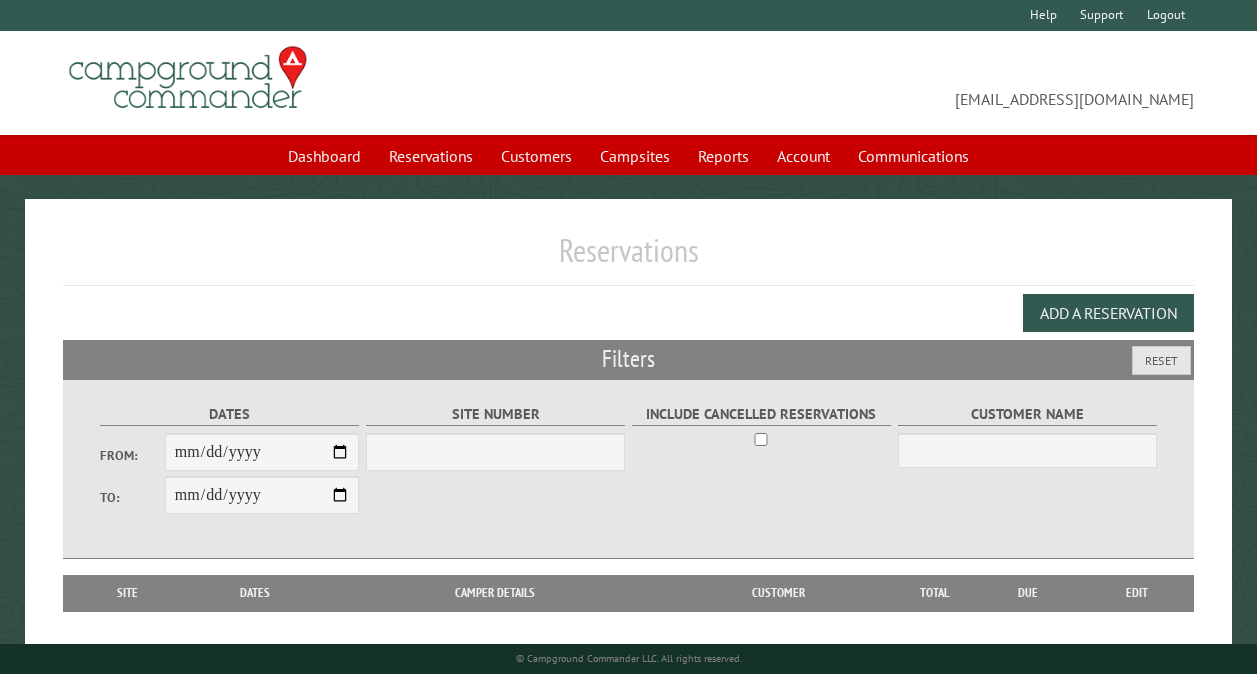 scroll, scrollTop: 0, scrollLeft: 0, axis: both 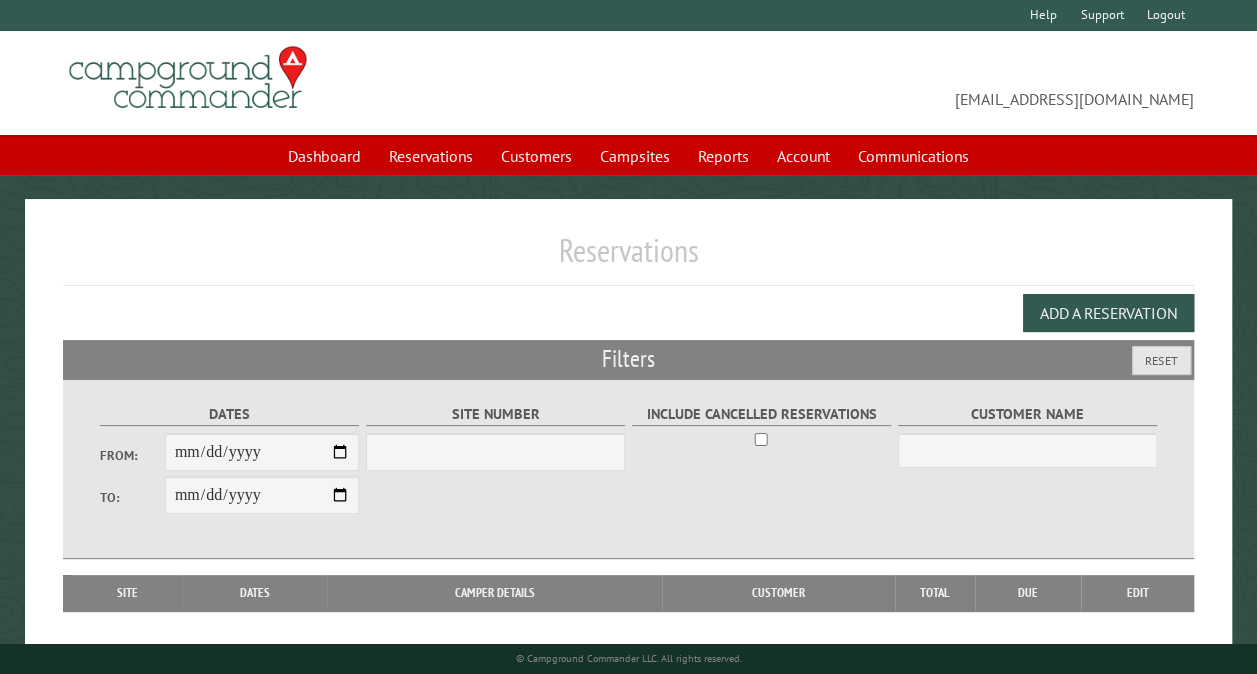 click on "From:" at bounding box center (262, 452) 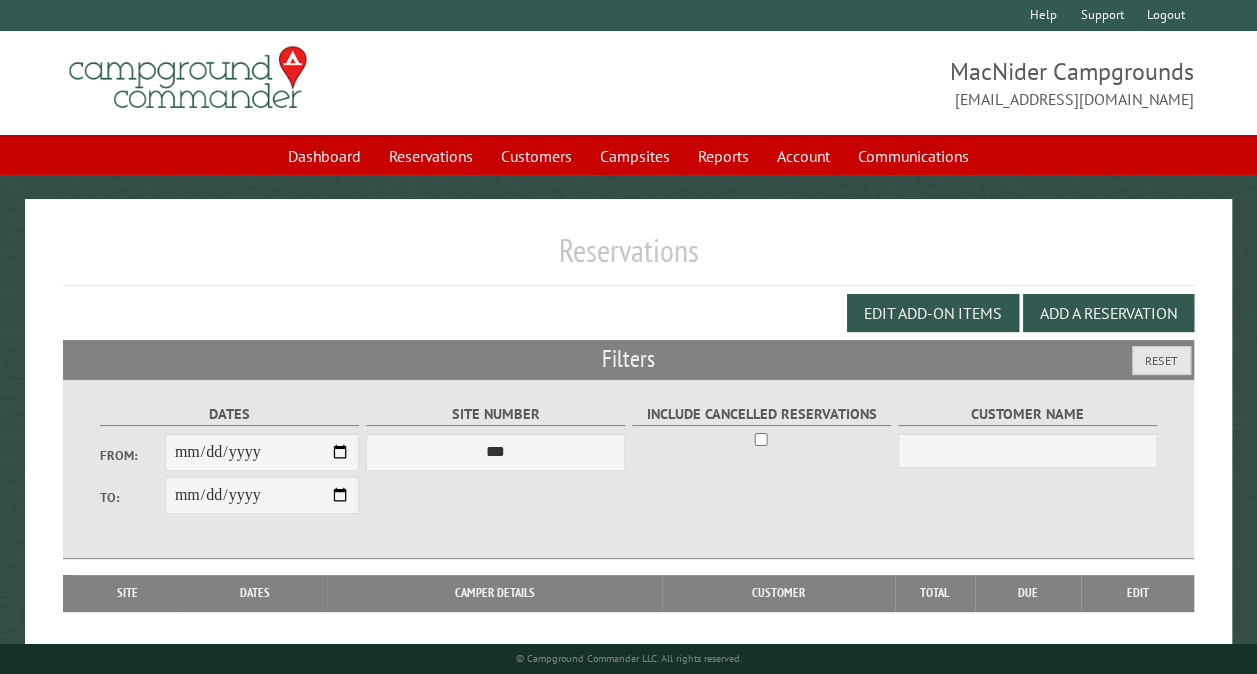 type on "**********" 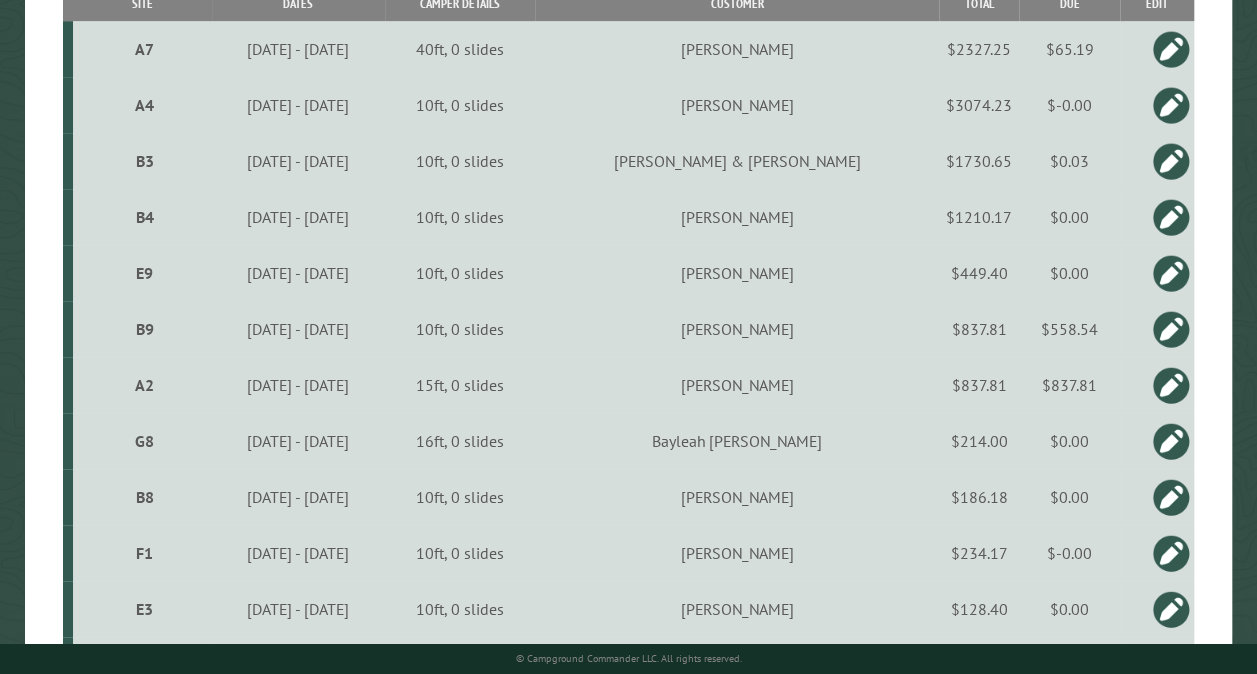 scroll, scrollTop: 1178, scrollLeft: 0, axis: vertical 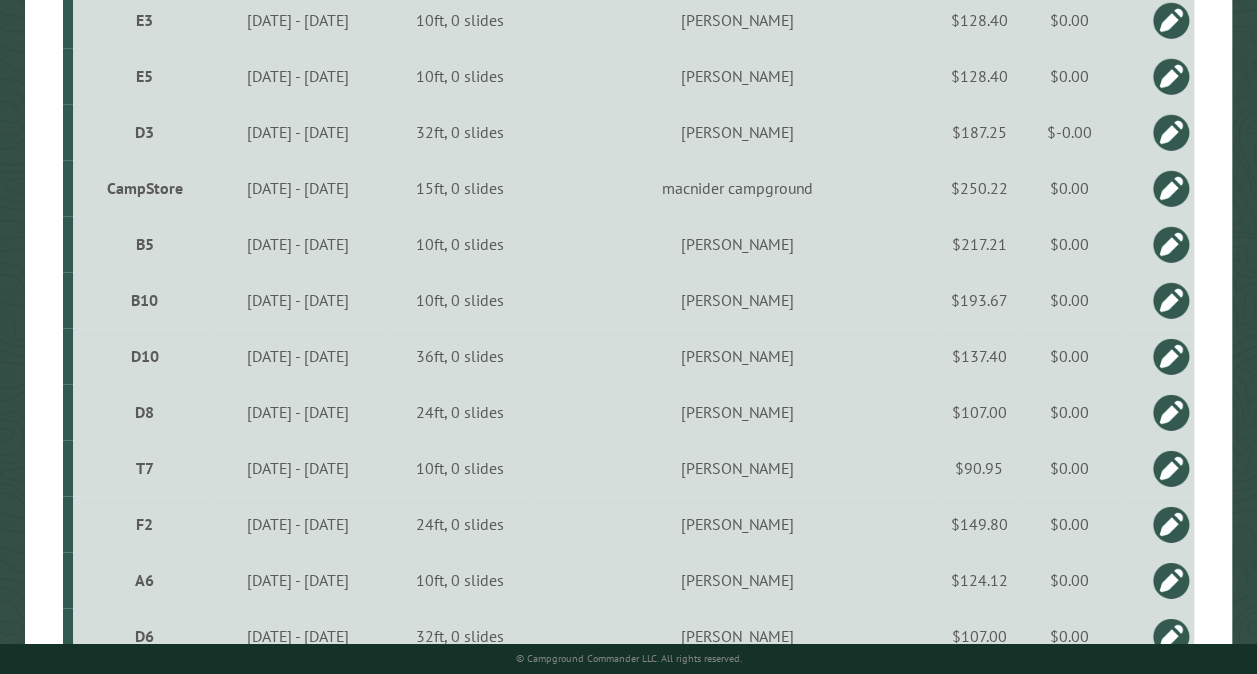 click on "CampStore" at bounding box center (145, 188) 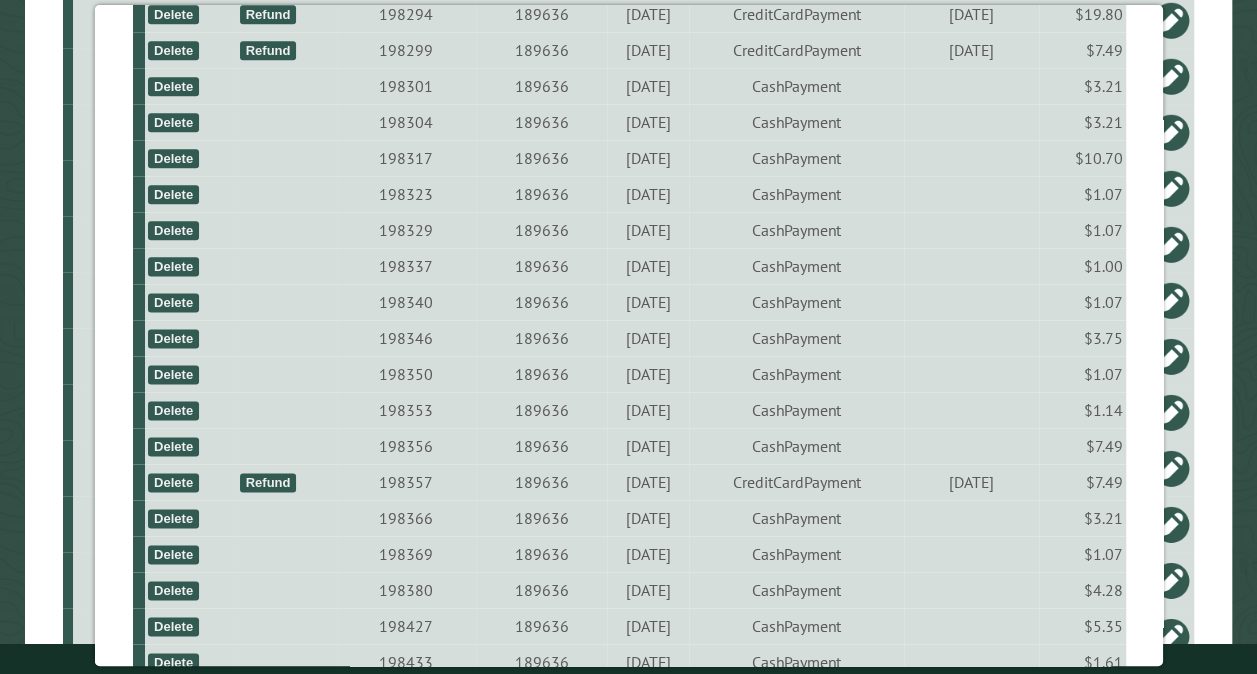 scroll, scrollTop: 1734, scrollLeft: 0, axis: vertical 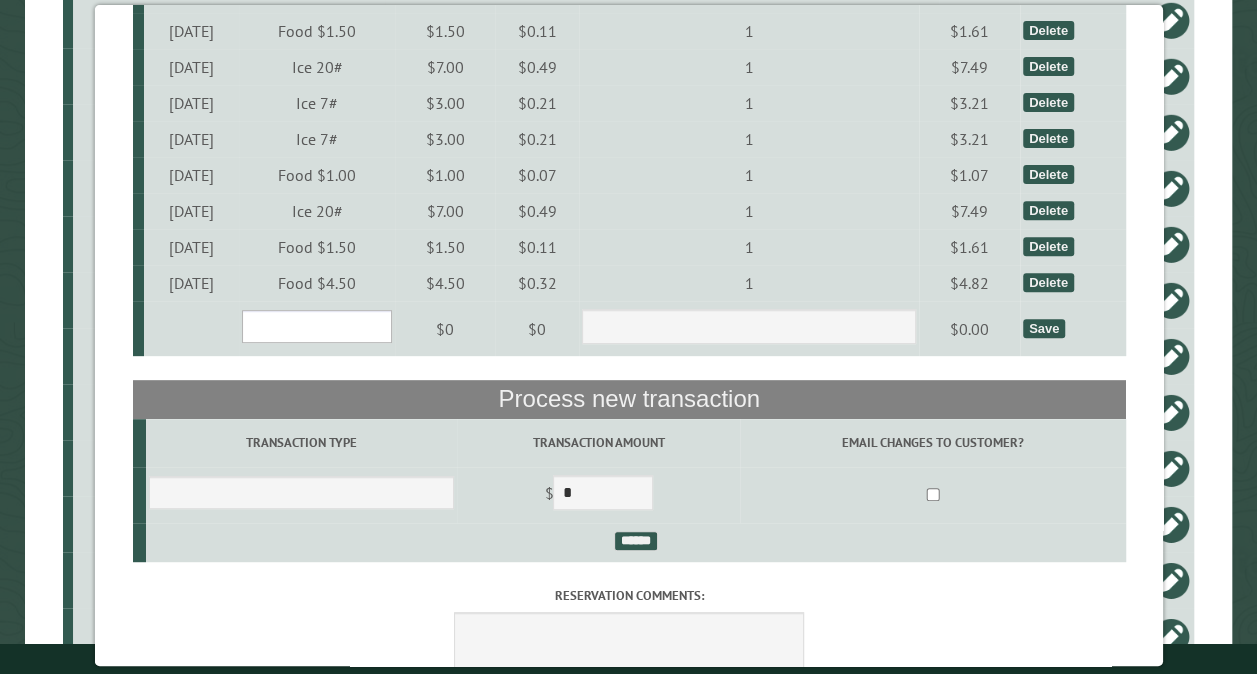click at bounding box center (316, 326) 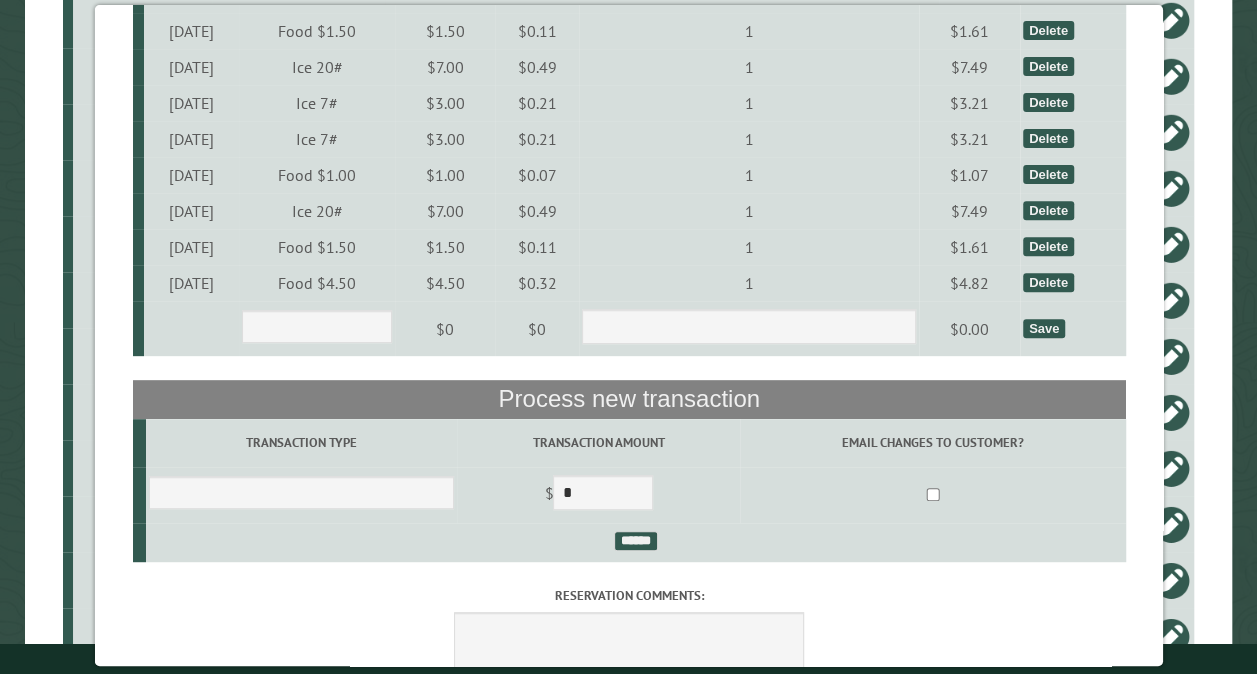click on "Close
Reservation for macnider campground for site CampStore,
from [DATE] to [DATE]
Cancelled on
Reservation created by [EMAIL_ADDRESS][DOMAIN_NAME]
Reservation last updated by [EMAIL_ADDRESS][DOMAIN_NAME]
Discount
with code
expires
Total charge $250.22
Read meter
Rate Charge : $ ****
Auto-calculate
Save
Delete?
Refund
Transaction ID
Reservation ID
Date
Transaction Type
Captured Date
Amount
[GEOGRAPHIC_DATA]
Refund
197706 189636 Date" at bounding box center [628, 335] 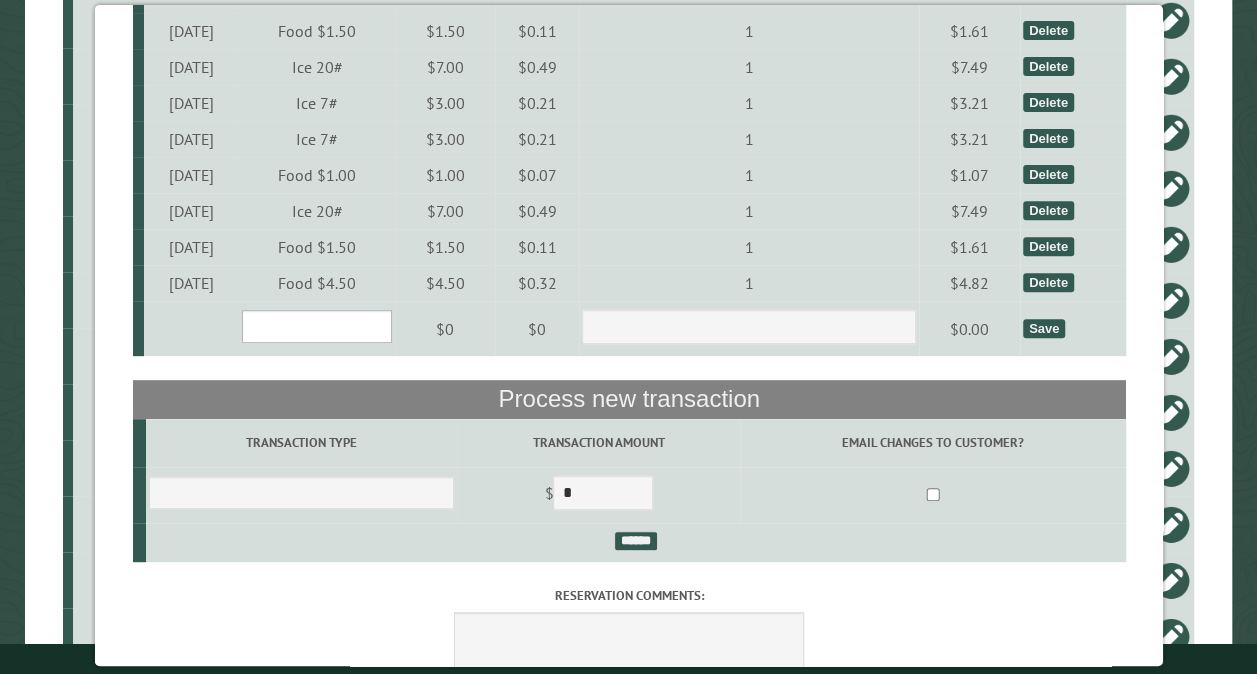 click at bounding box center [316, 326] 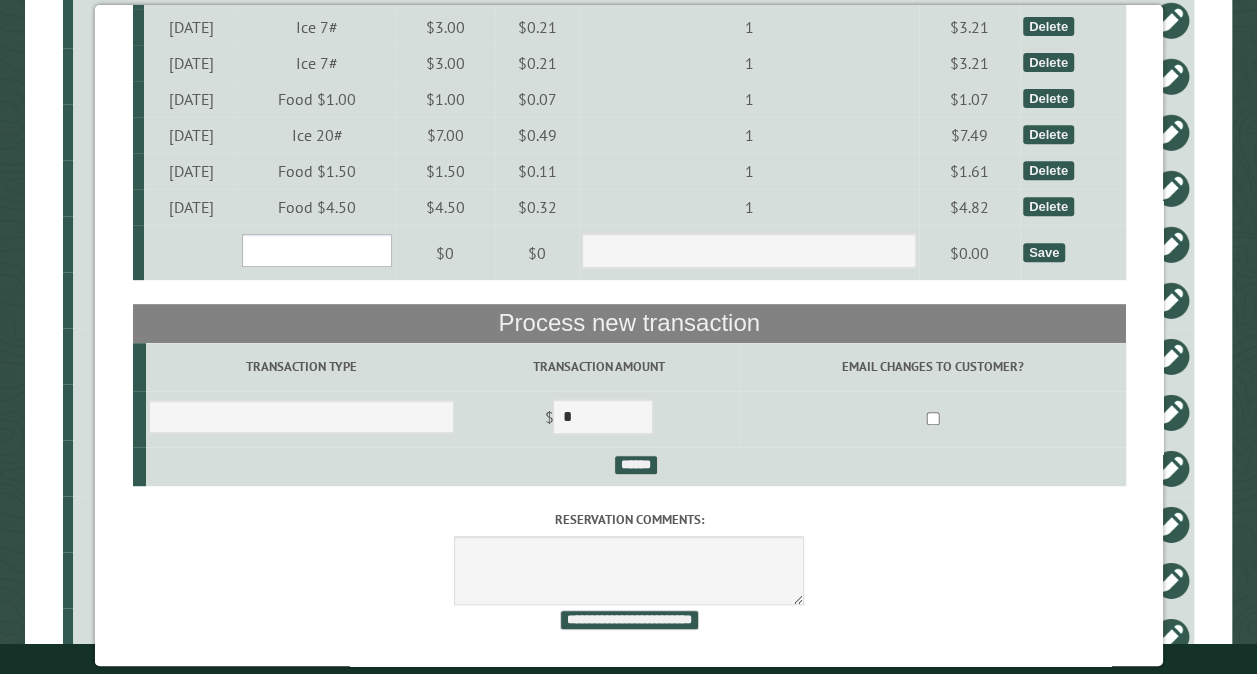 scroll, scrollTop: 4217, scrollLeft: 0, axis: vertical 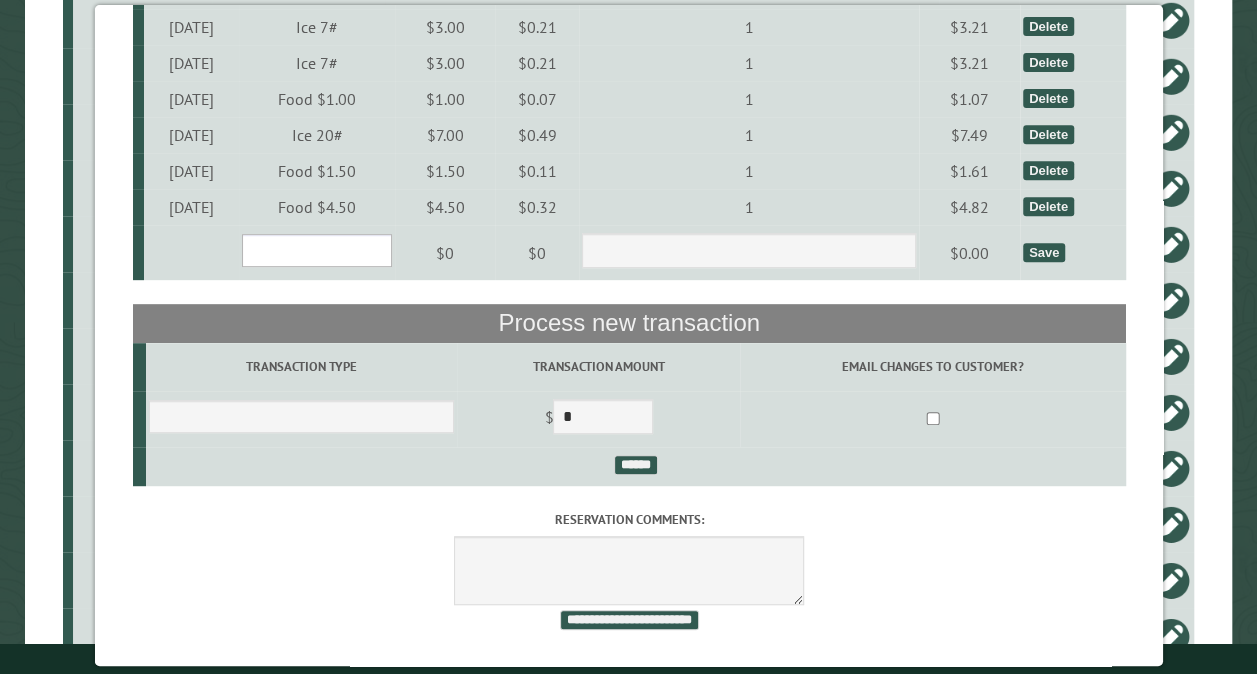 click at bounding box center (316, 250) 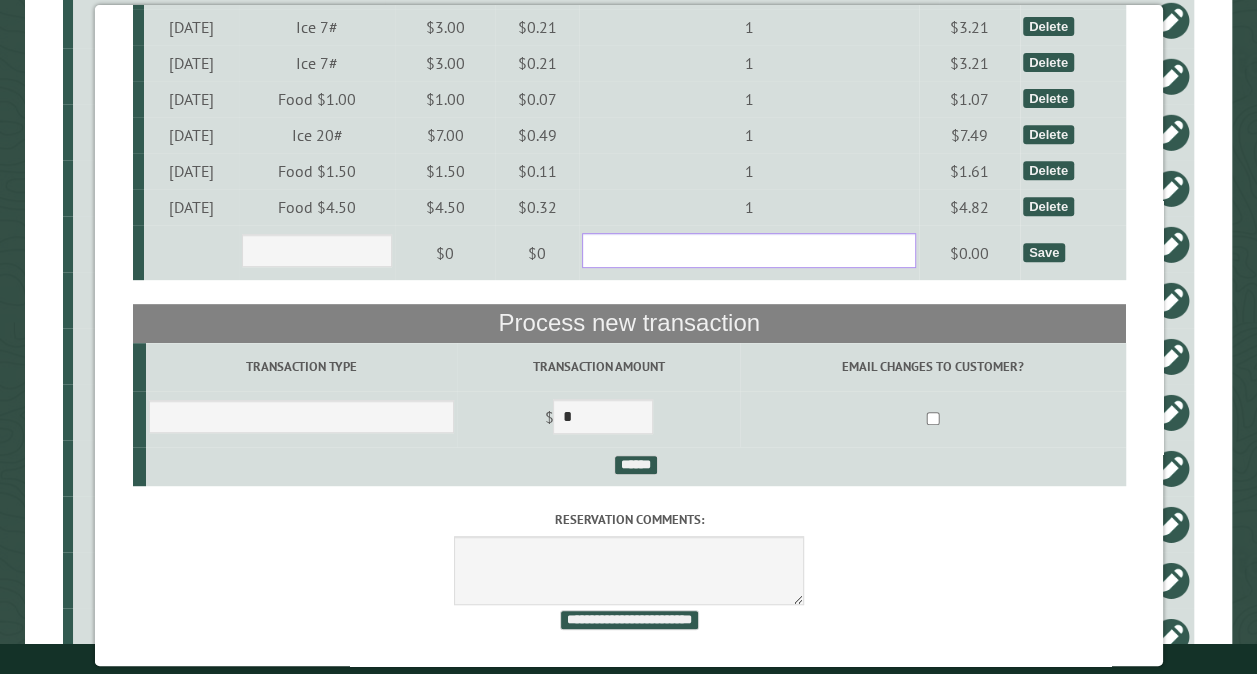 click on "*" at bounding box center (749, 250) 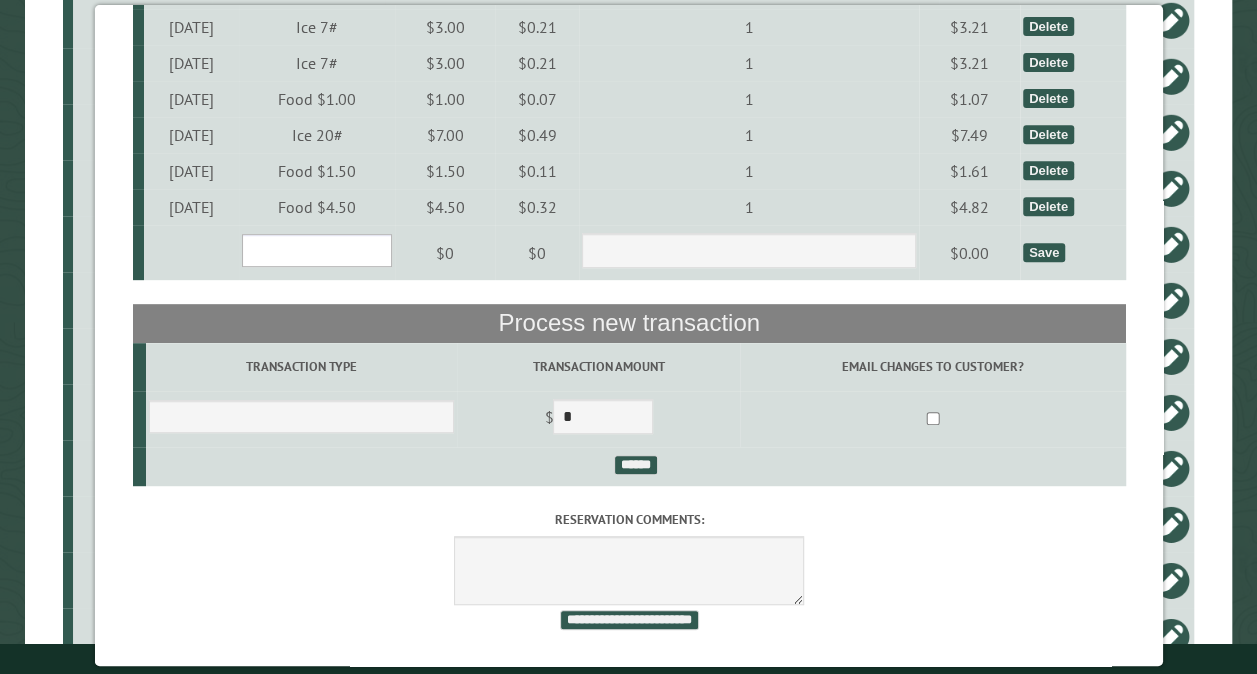 click at bounding box center (316, 250) 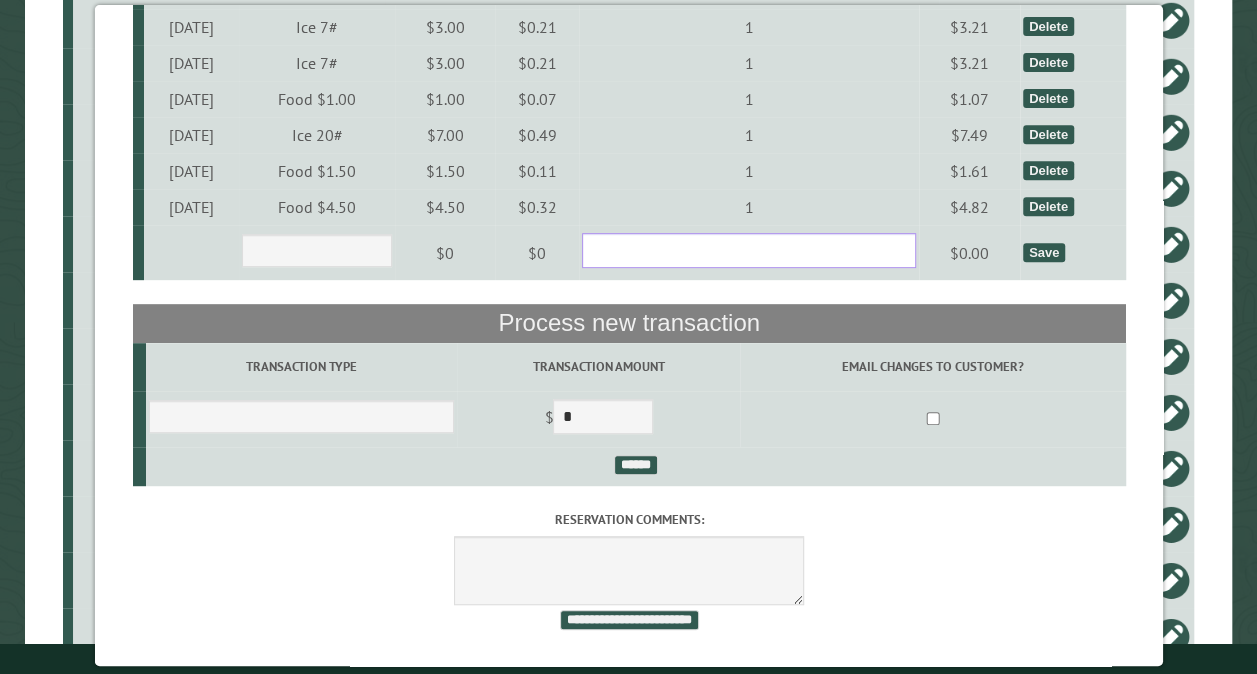 click on "*" at bounding box center [749, 250] 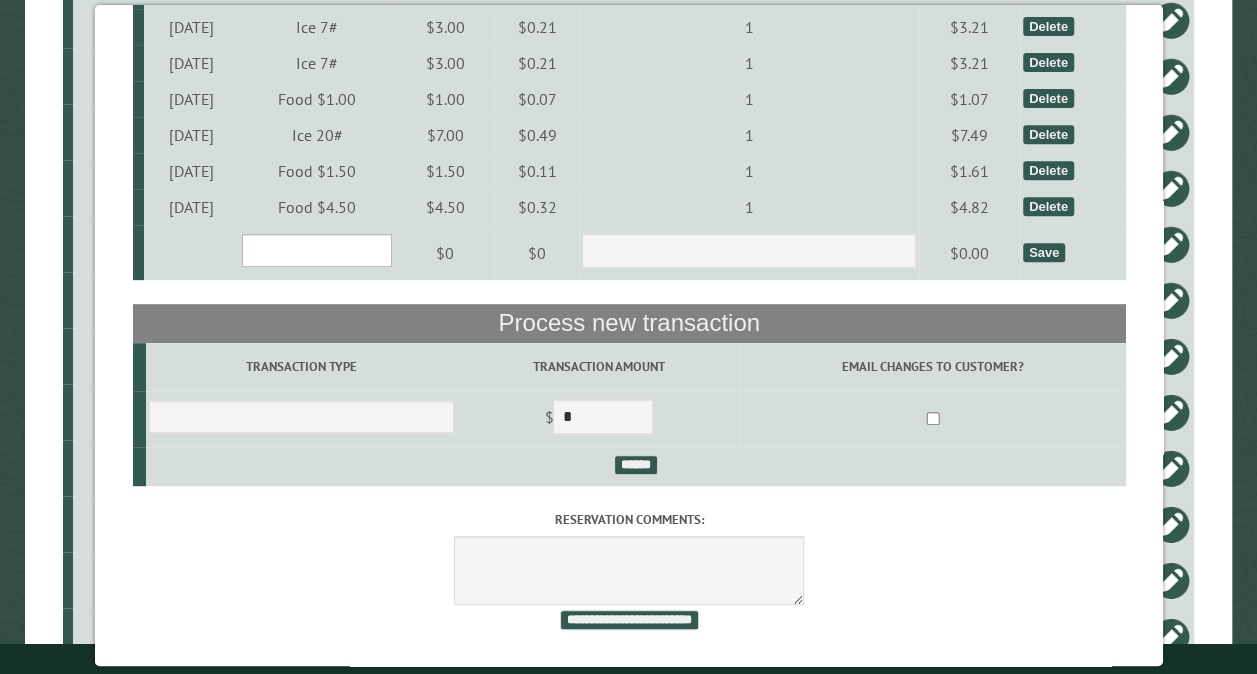 click at bounding box center [316, 250] 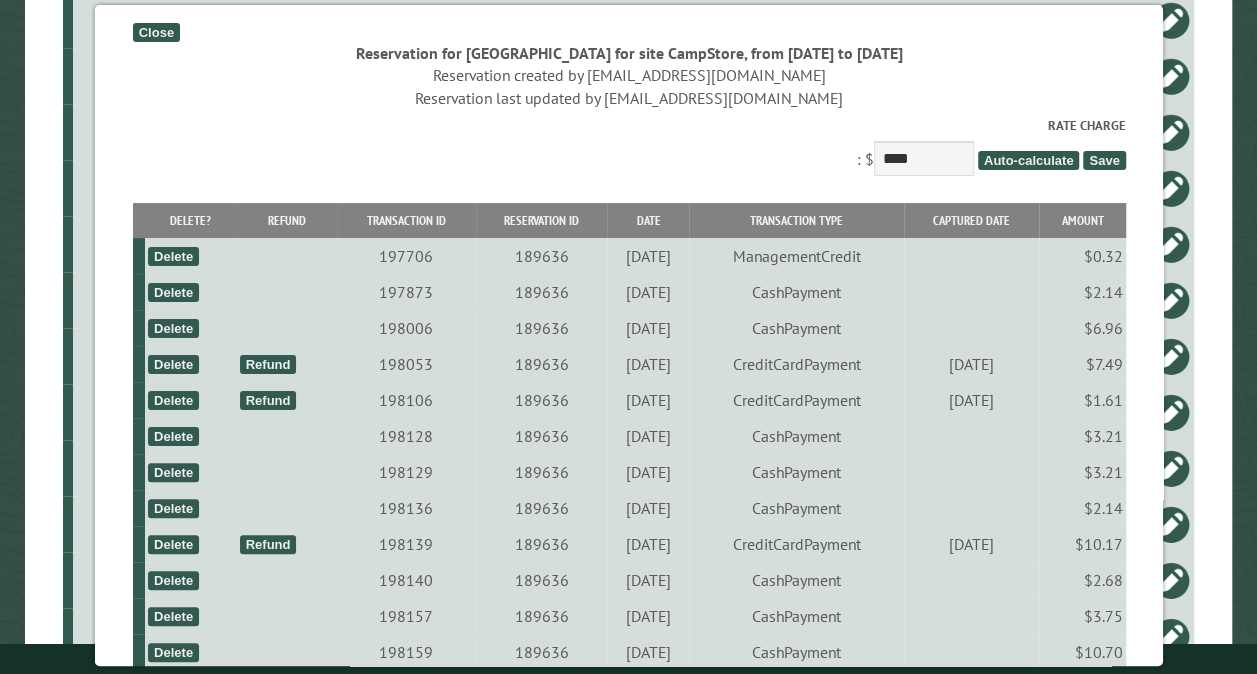 scroll, scrollTop: 0, scrollLeft: 0, axis: both 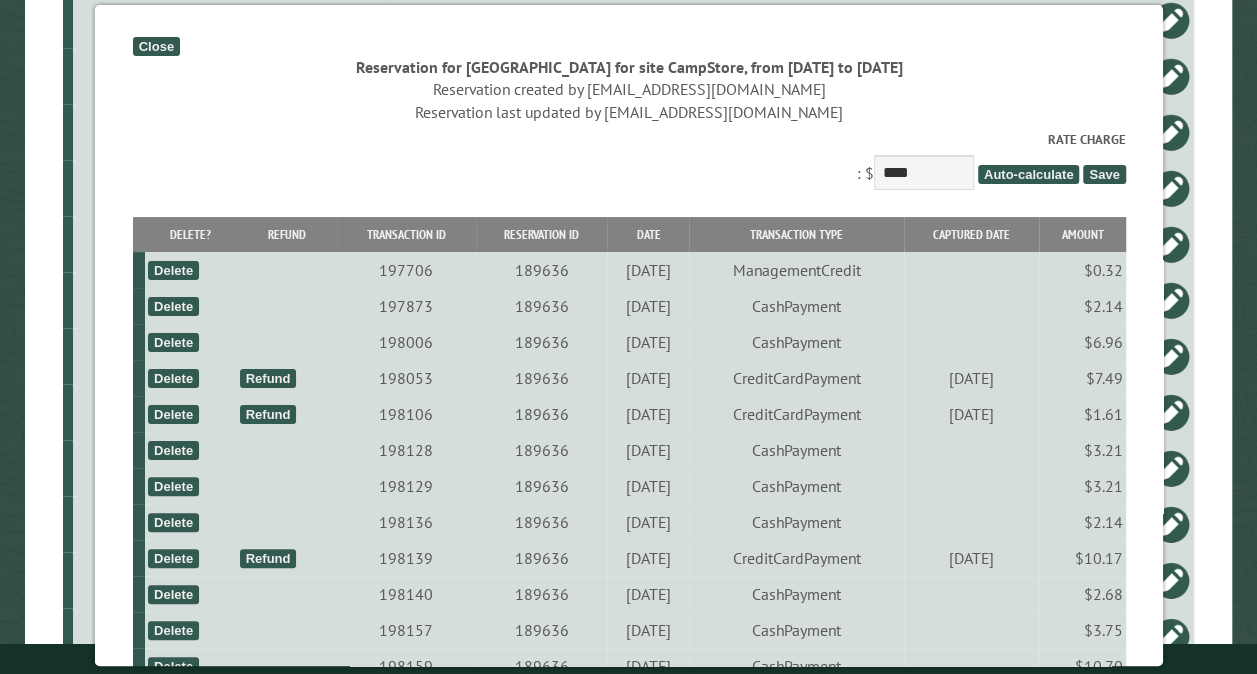 click on "Close" at bounding box center (155, 46) 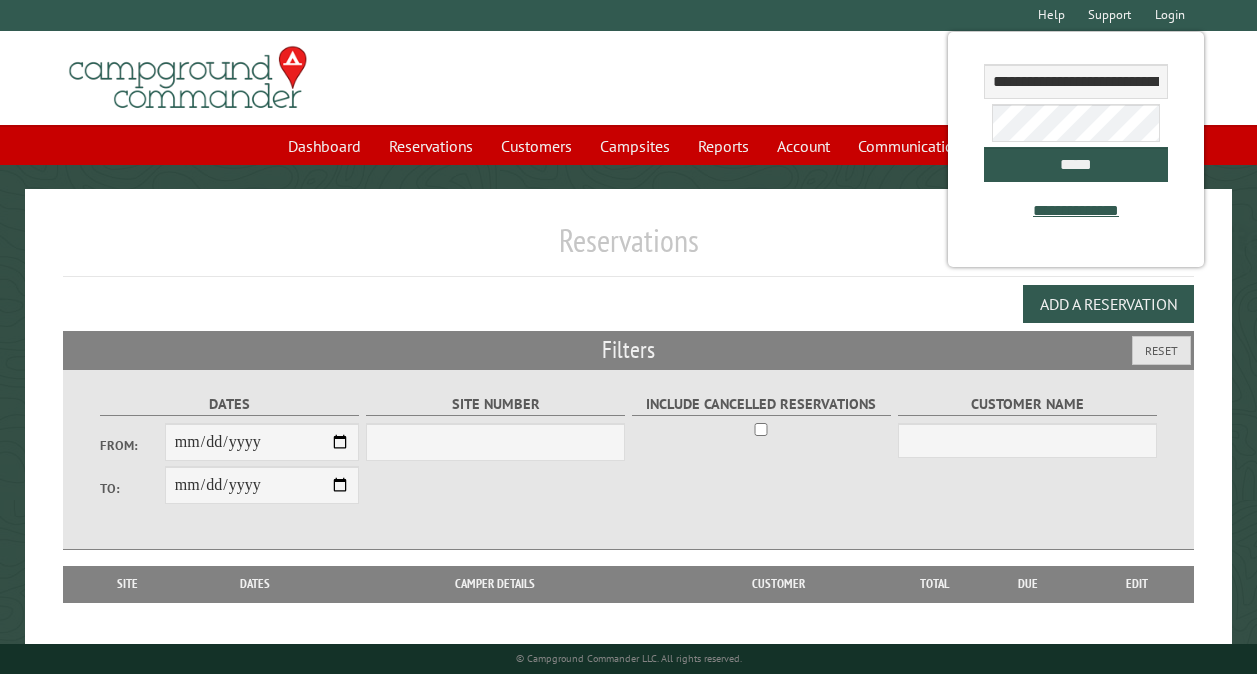 scroll, scrollTop: 0, scrollLeft: 0, axis: both 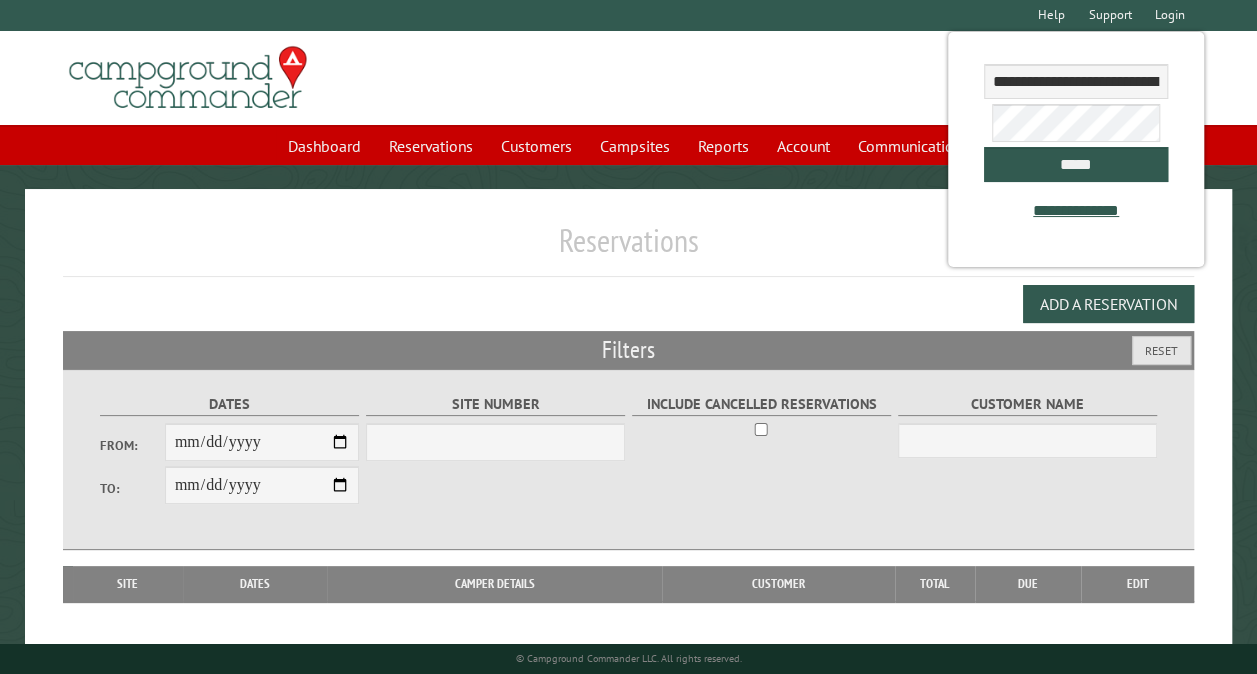 select on "***" 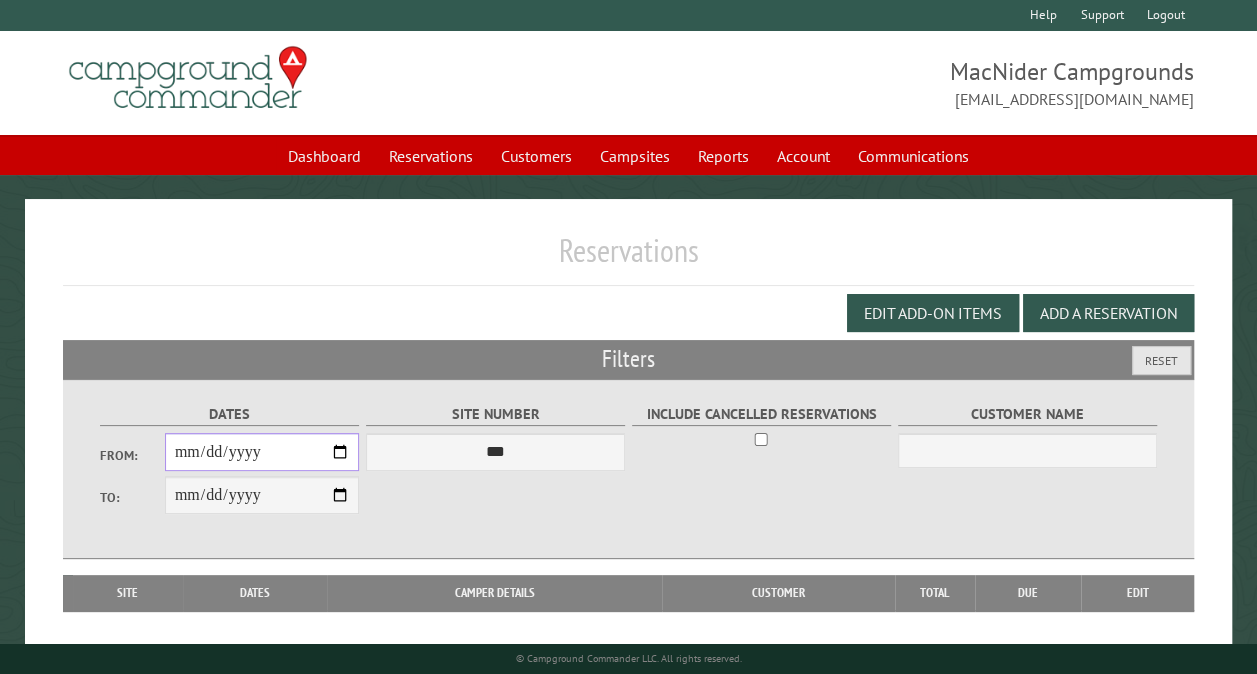 click on "From:" at bounding box center [262, 452] 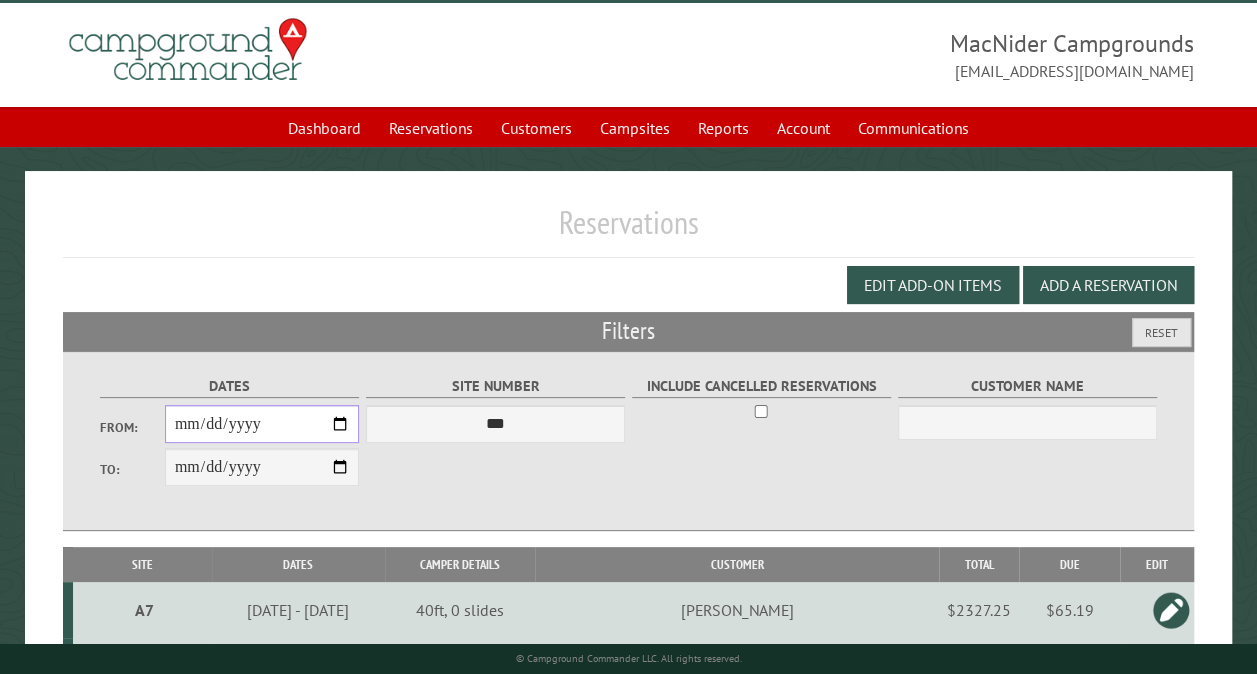 scroll, scrollTop: 40, scrollLeft: 0, axis: vertical 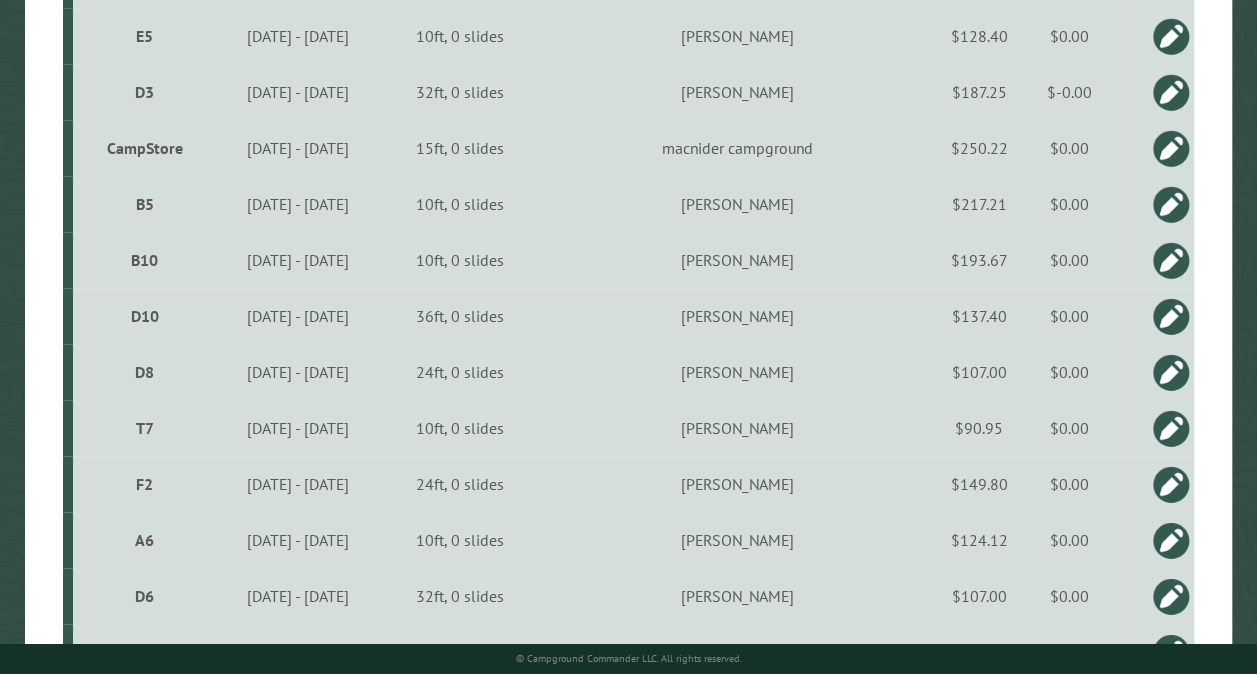 click on "CampStore" at bounding box center (145, 148) 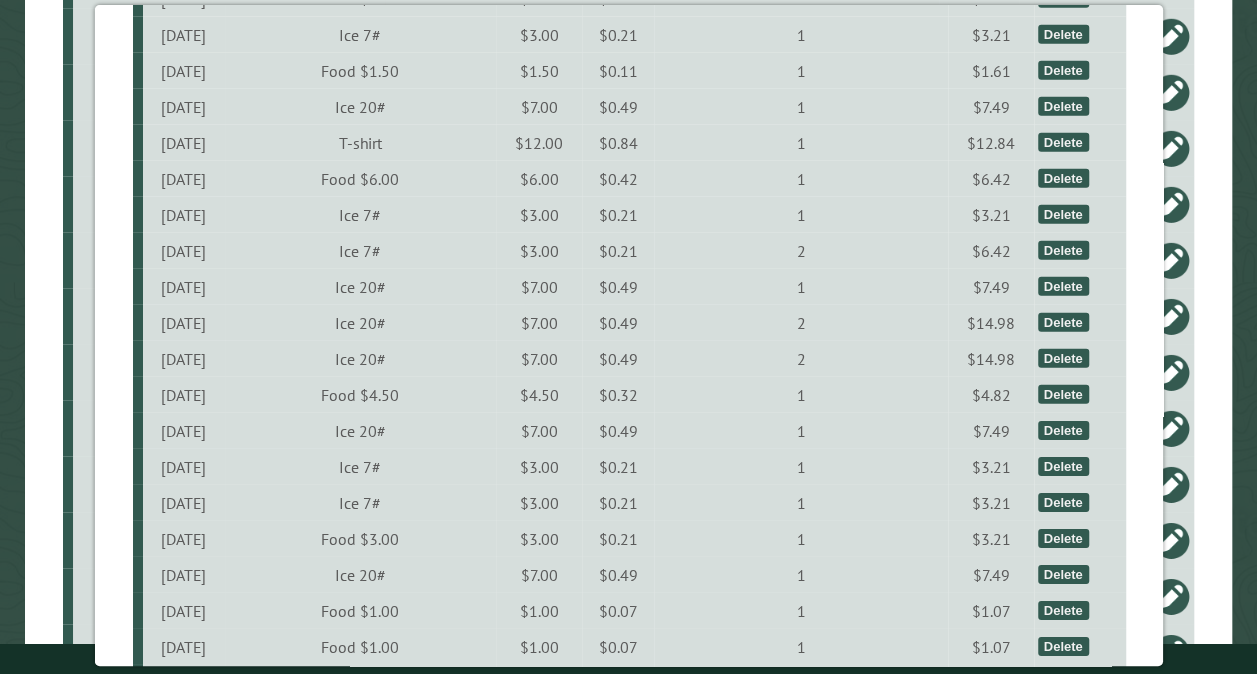 scroll, scrollTop: 3468, scrollLeft: 0, axis: vertical 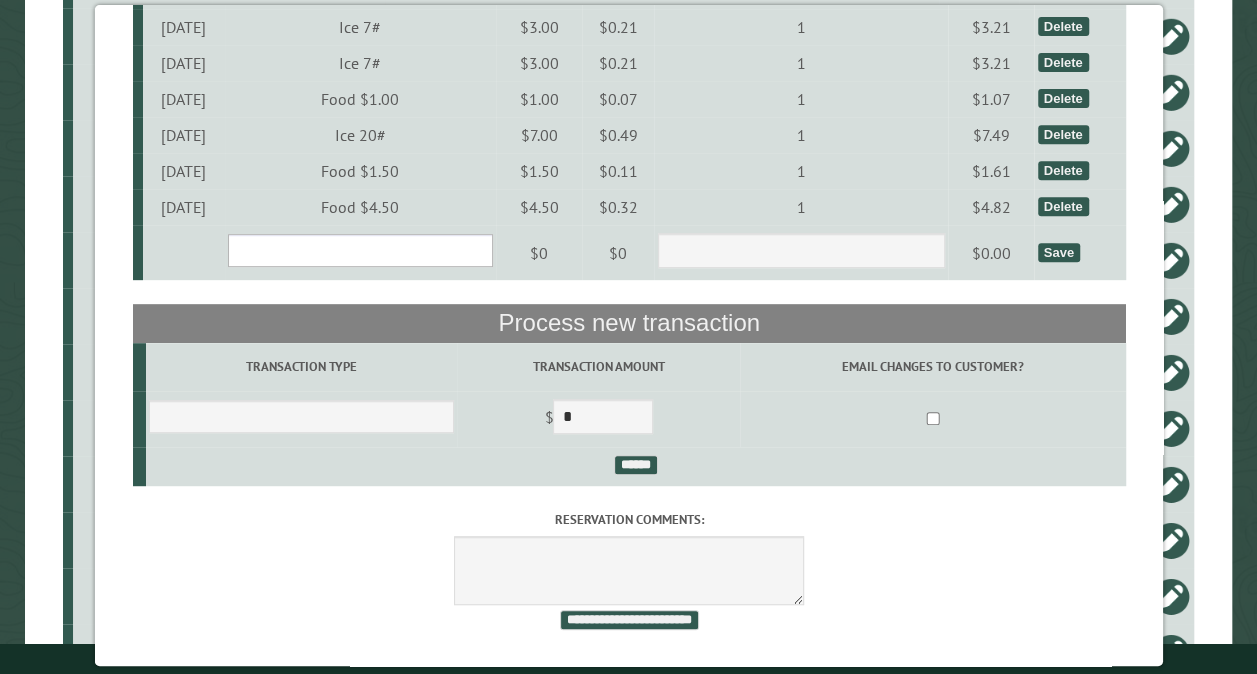 click on "**********" at bounding box center [359, 250] 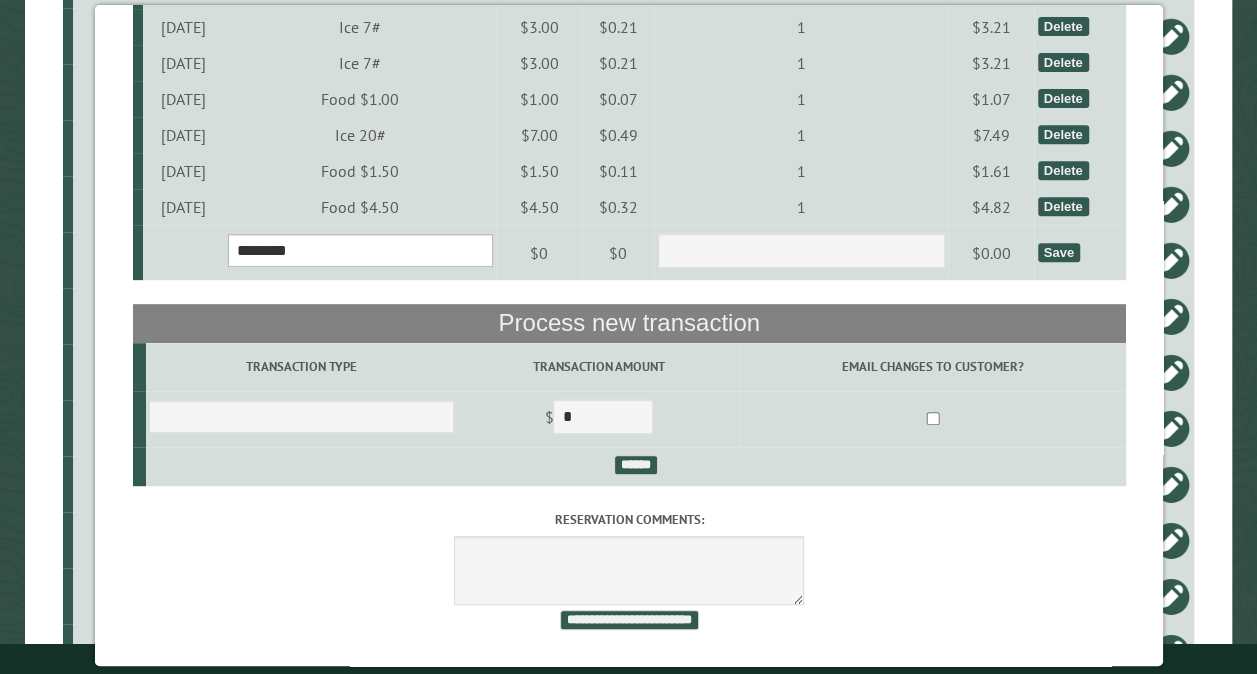 click on "**********" at bounding box center [359, 250] 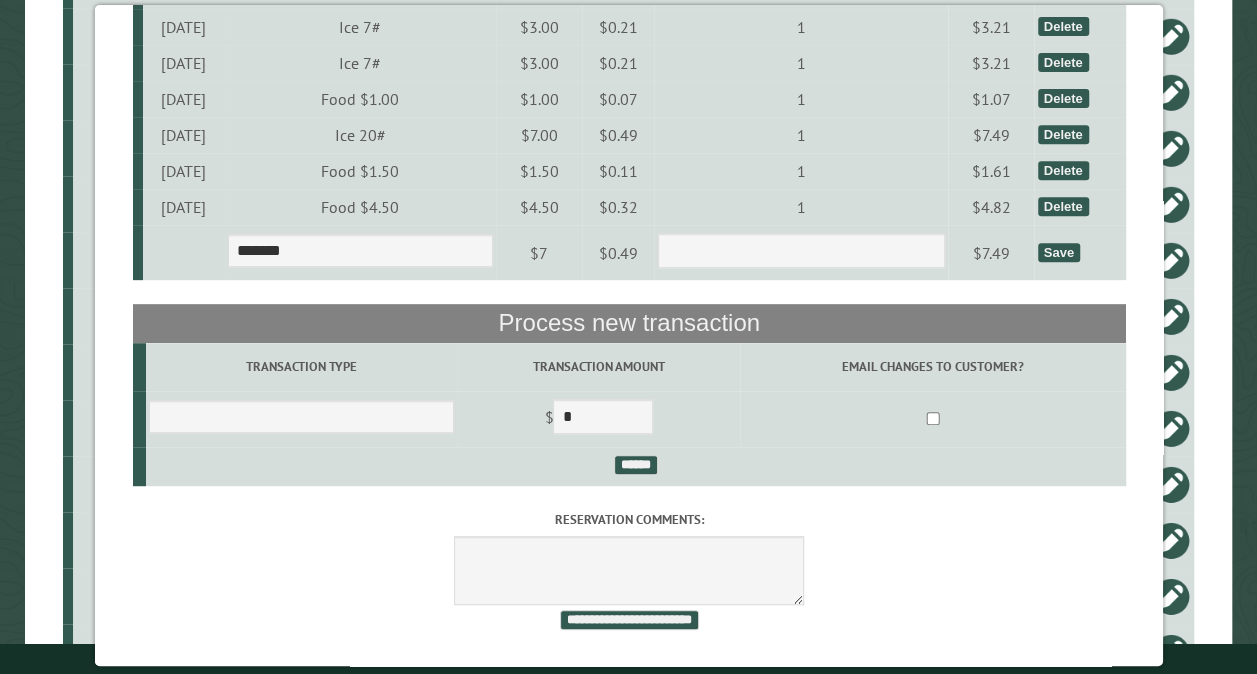click on "Save" at bounding box center (1058, 252) 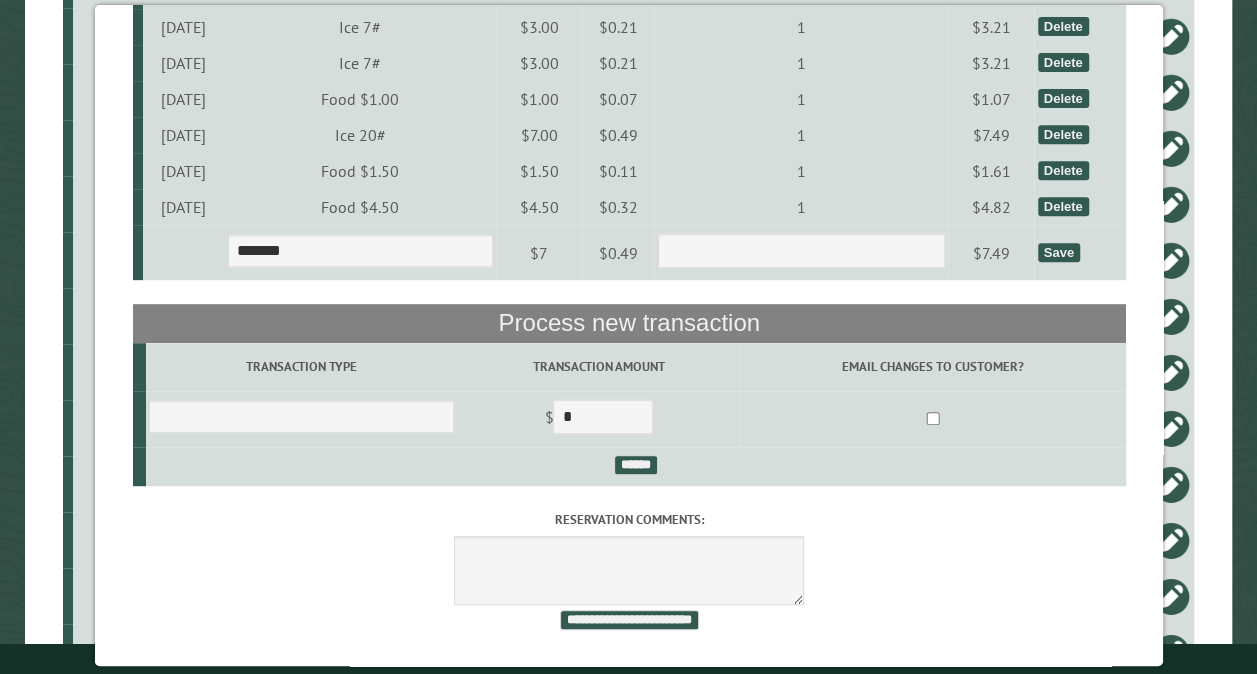 select on "*" 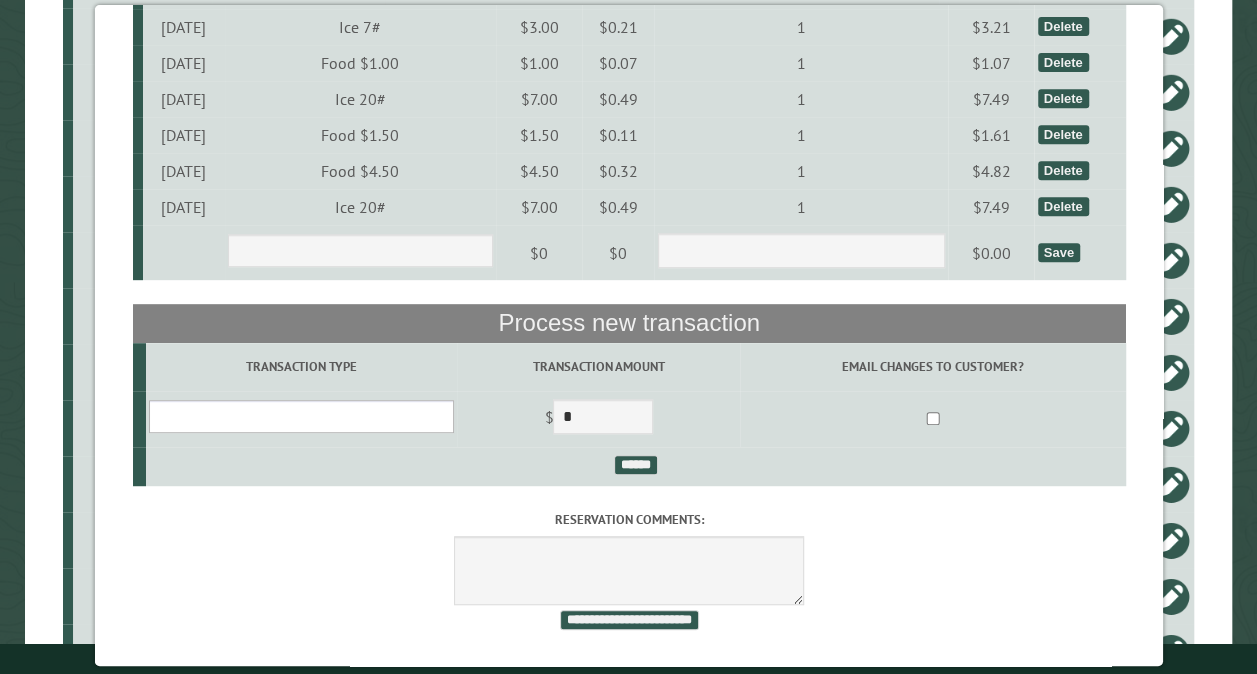 click on "**********" at bounding box center [300, 416] 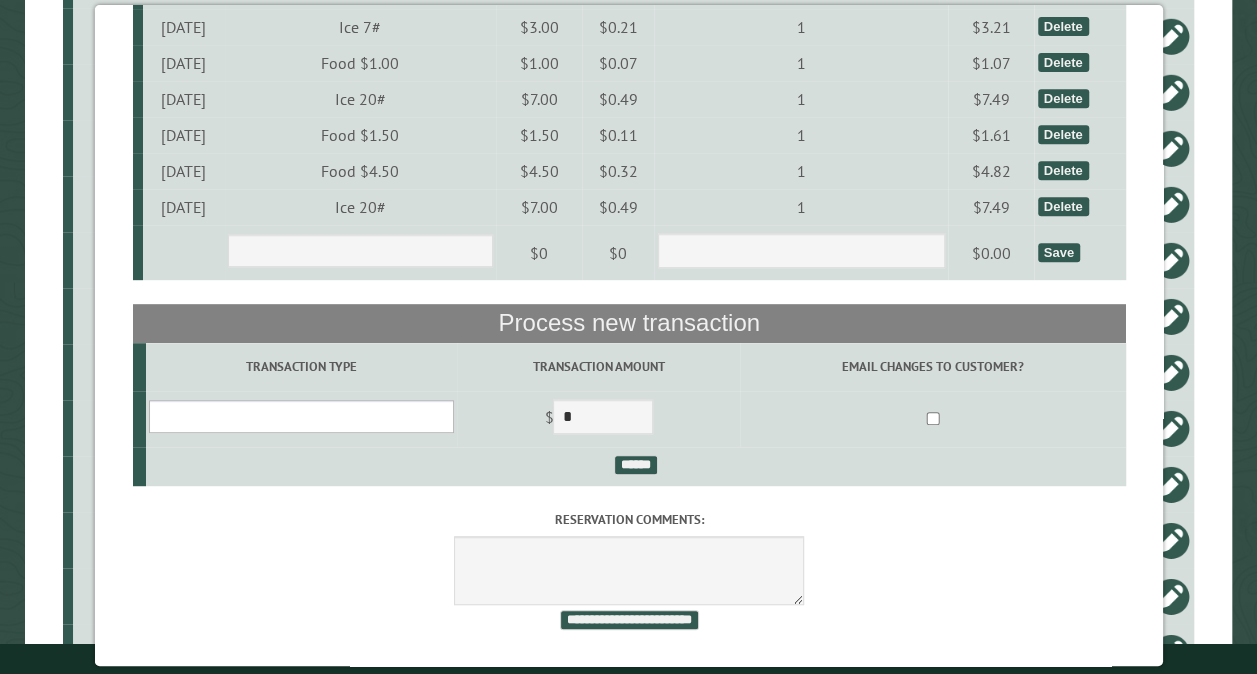select on "*" 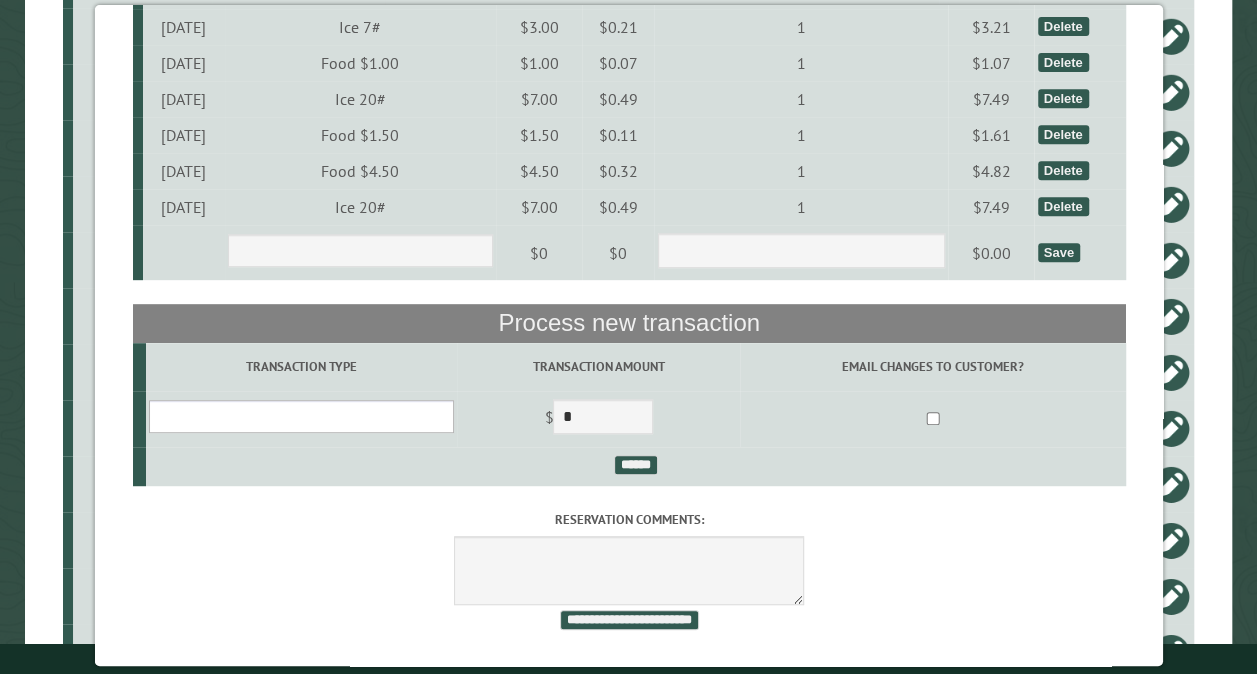 click on "**********" at bounding box center (300, 416) 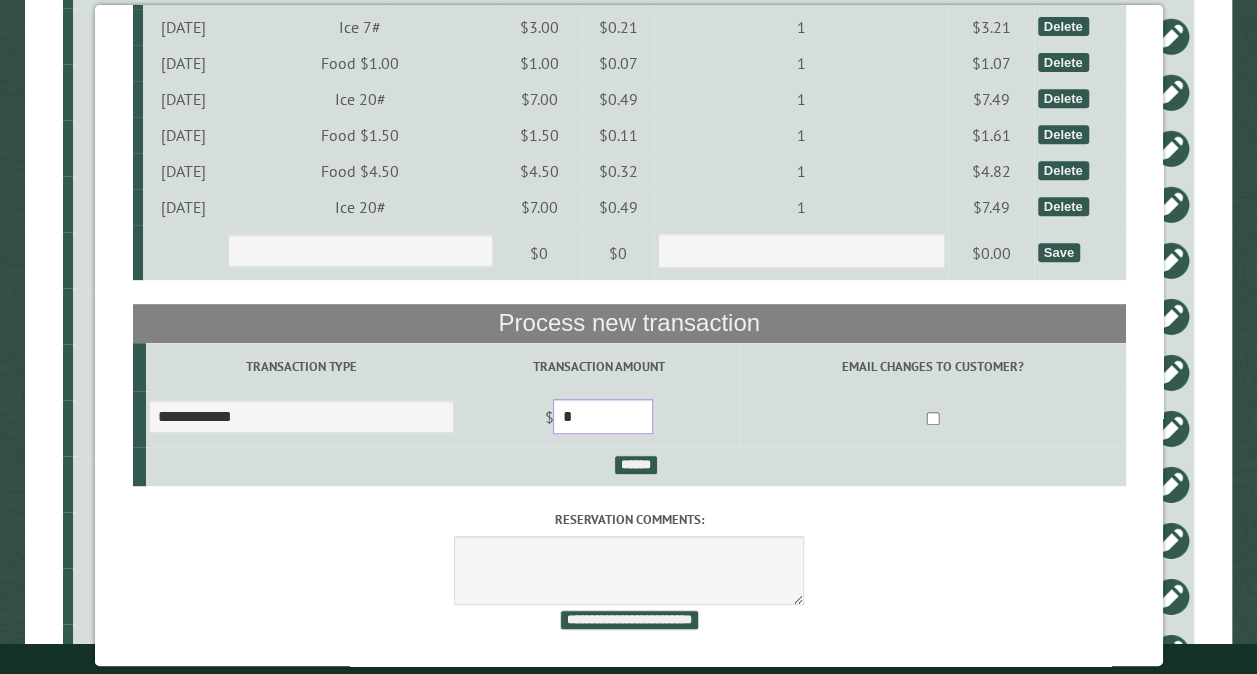 click on "*" at bounding box center [603, 416] 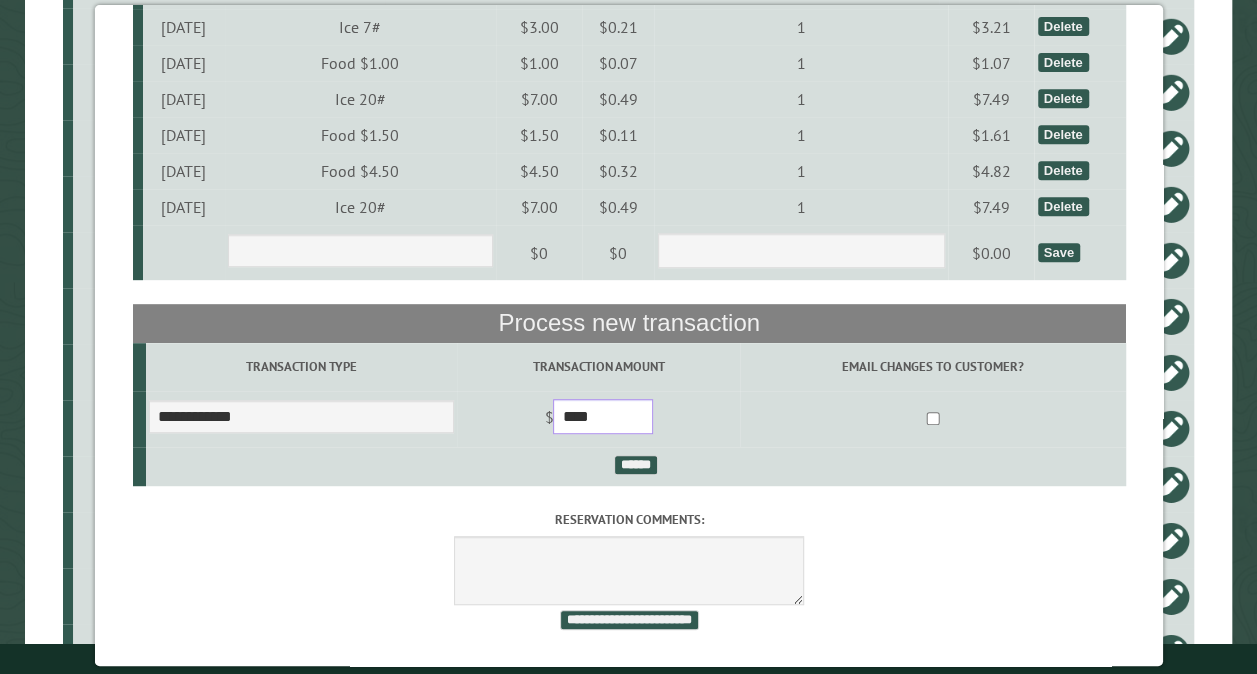 type on "****" 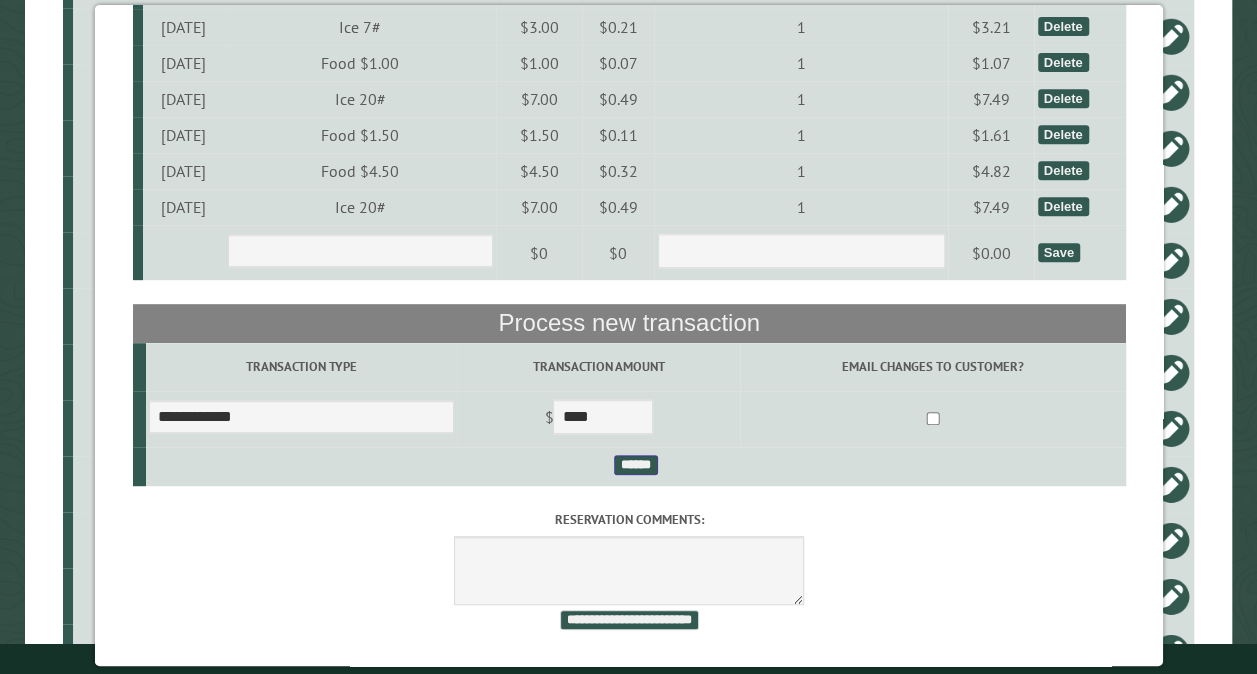 click on "******" at bounding box center [635, 465] 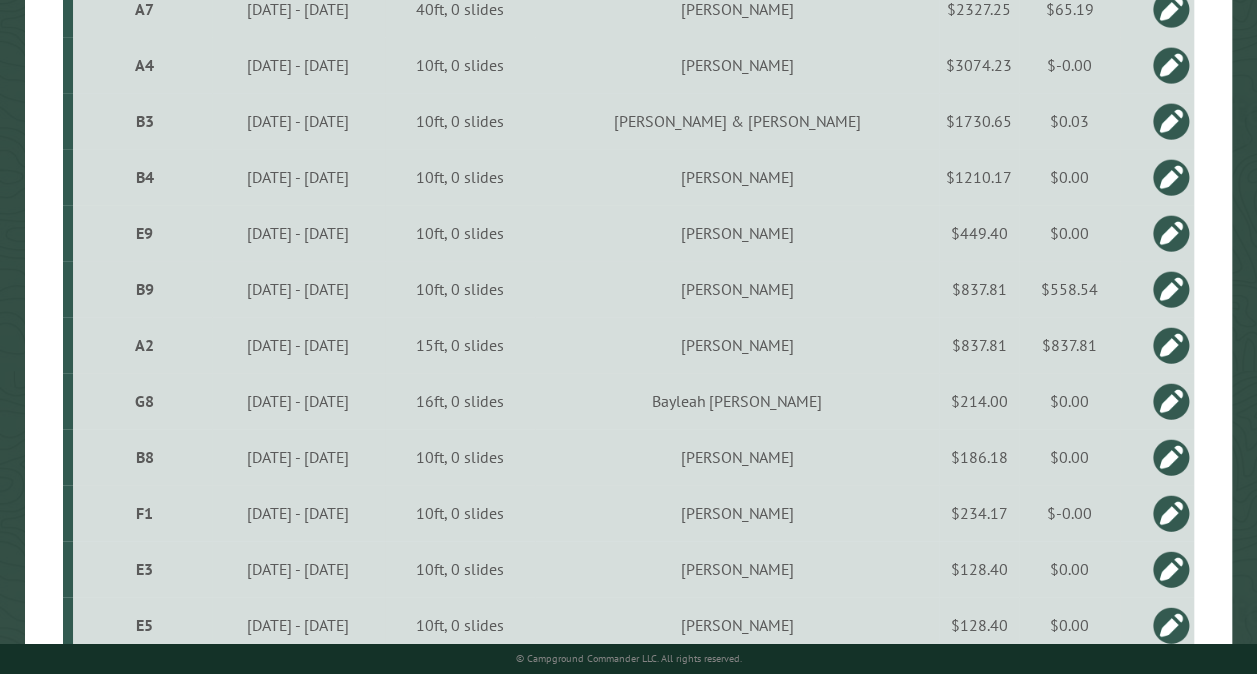 scroll, scrollTop: 40, scrollLeft: 0, axis: vertical 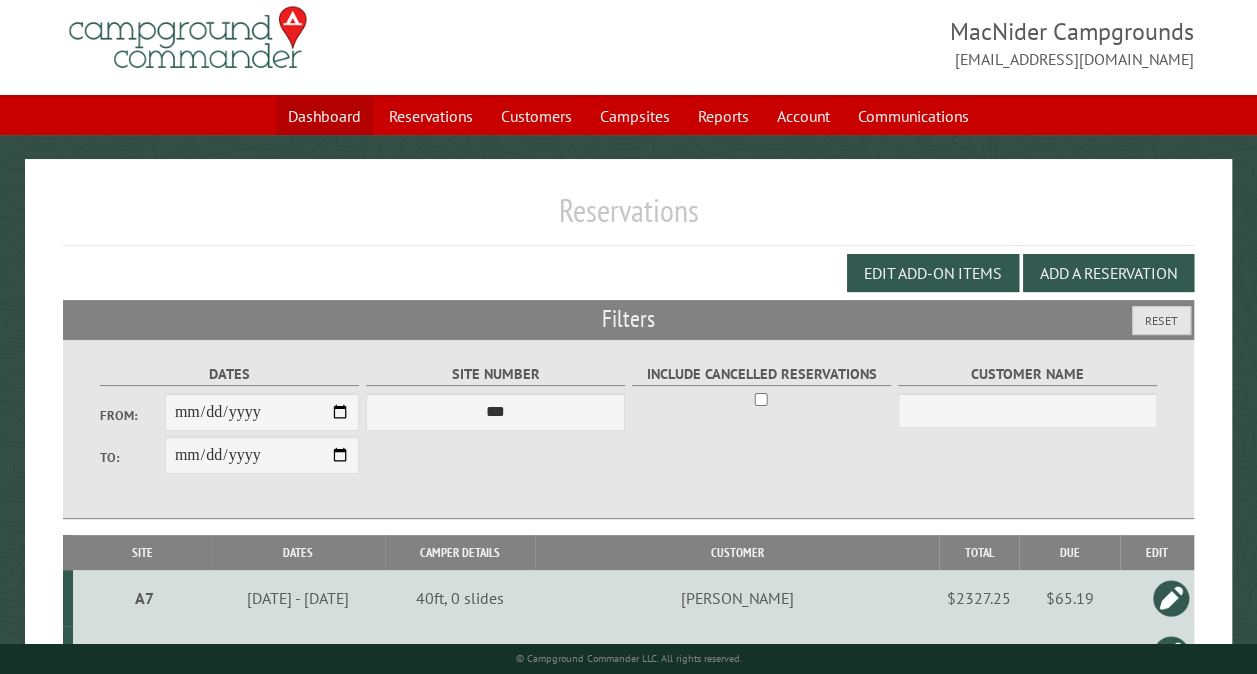 click on "Dashboard" at bounding box center [324, 116] 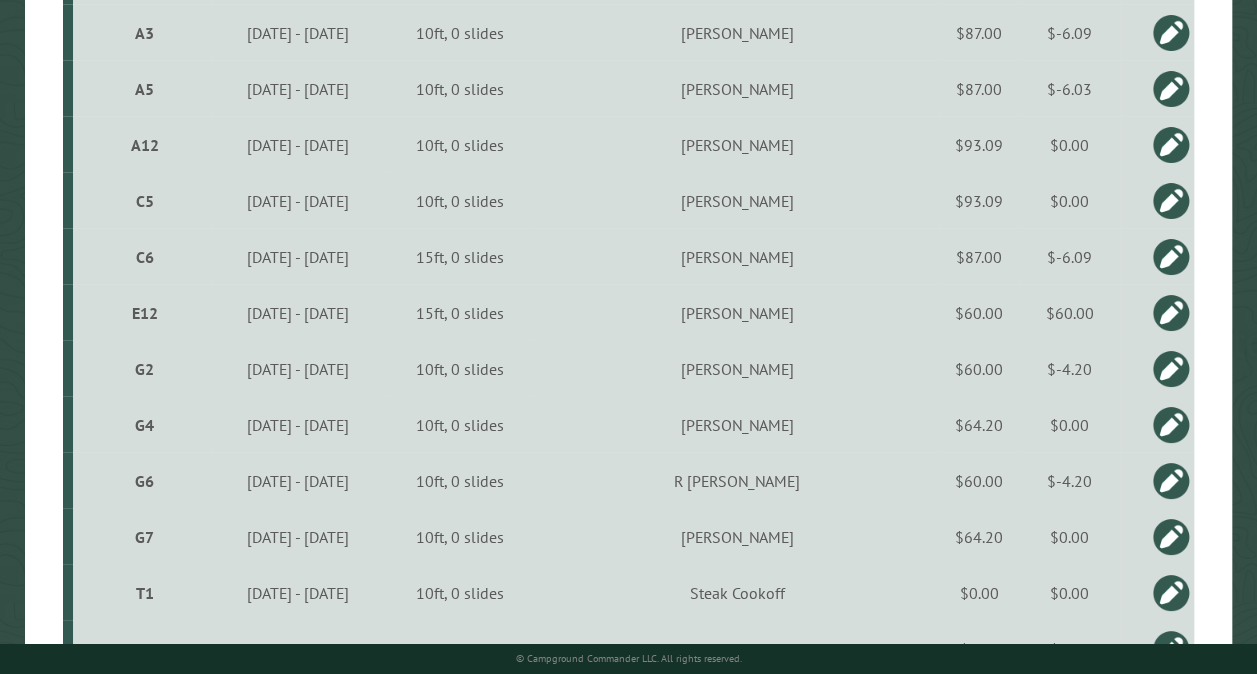 scroll, scrollTop: 2843, scrollLeft: 0, axis: vertical 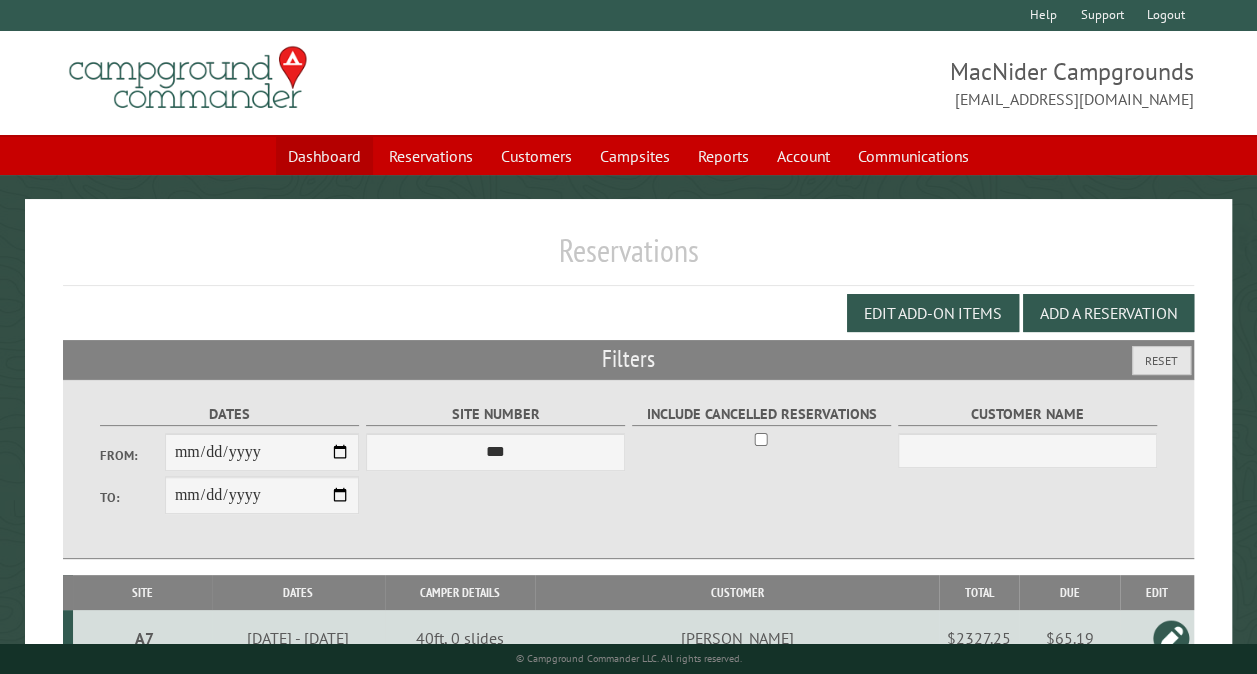 click on "Dashboard" at bounding box center (324, 156) 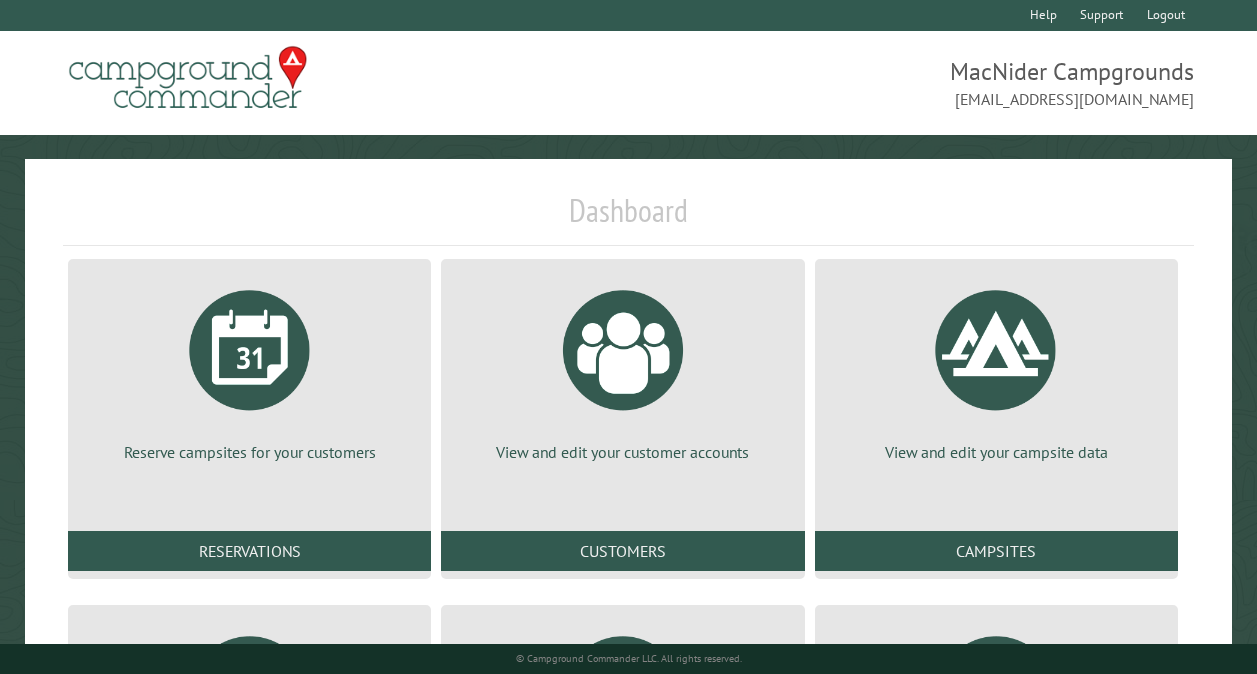 scroll, scrollTop: 0, scrollLeft: 0, axis: both 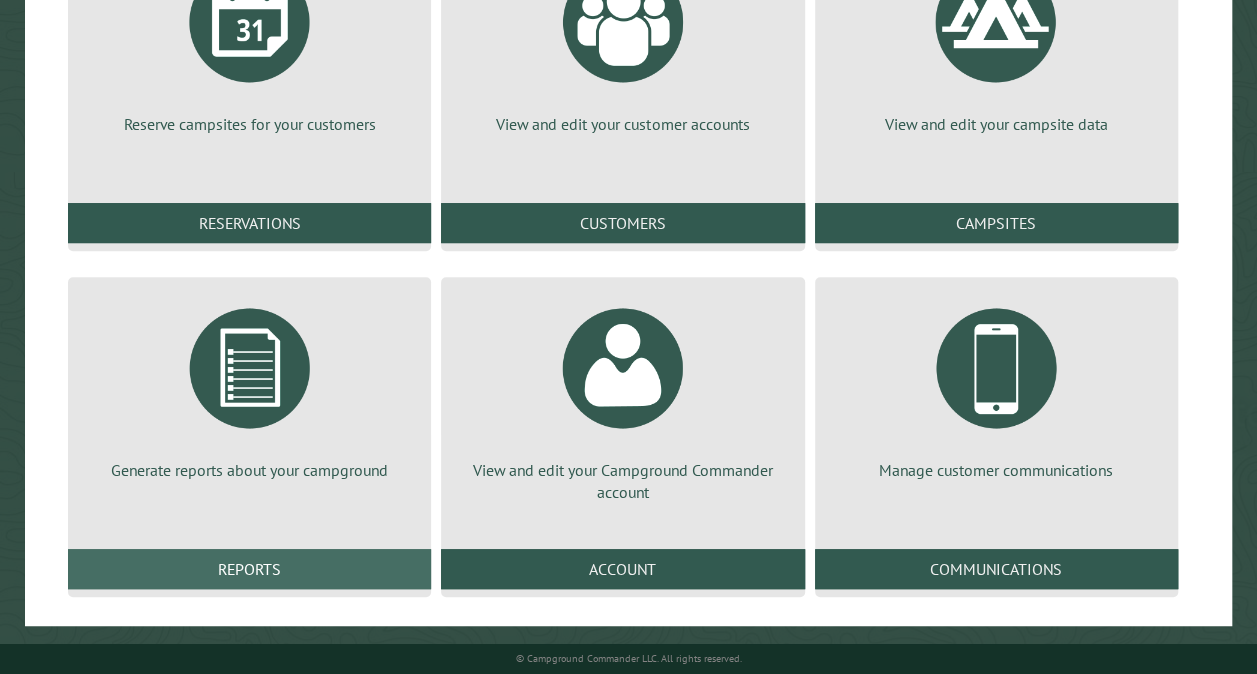 click on "Reports" at bounding box center (249, 569) 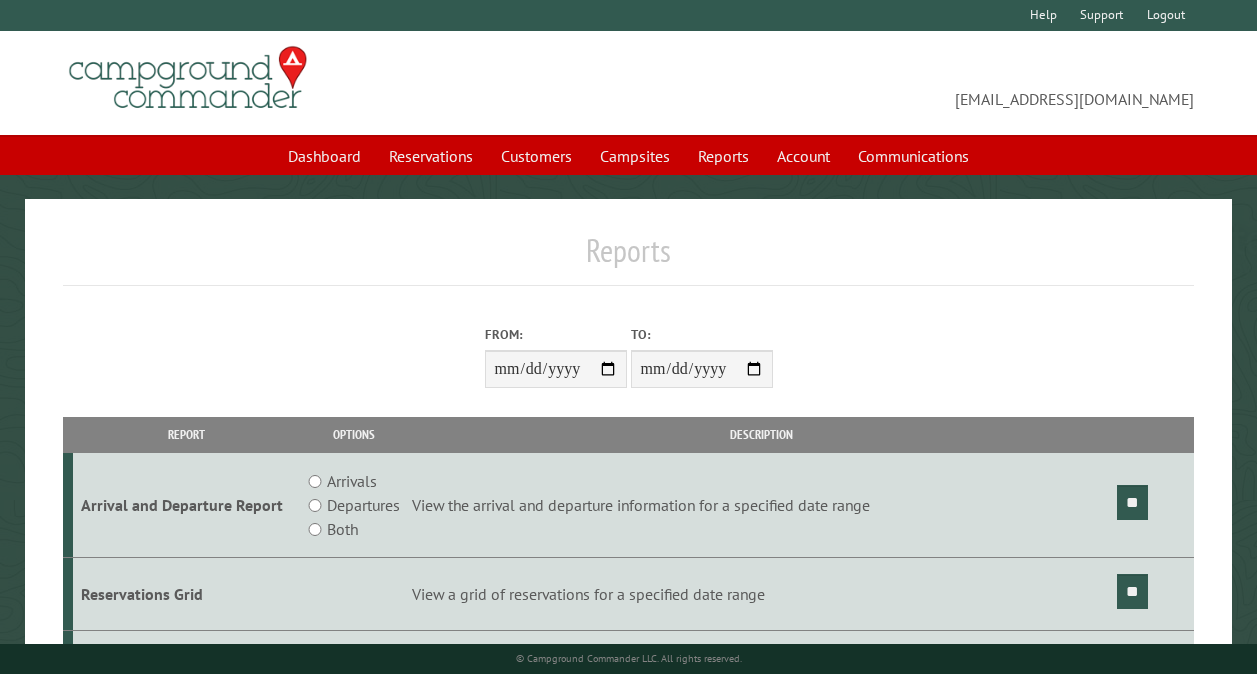 scroll, scrollTop: 0, scrollLeft: 0, axis: both 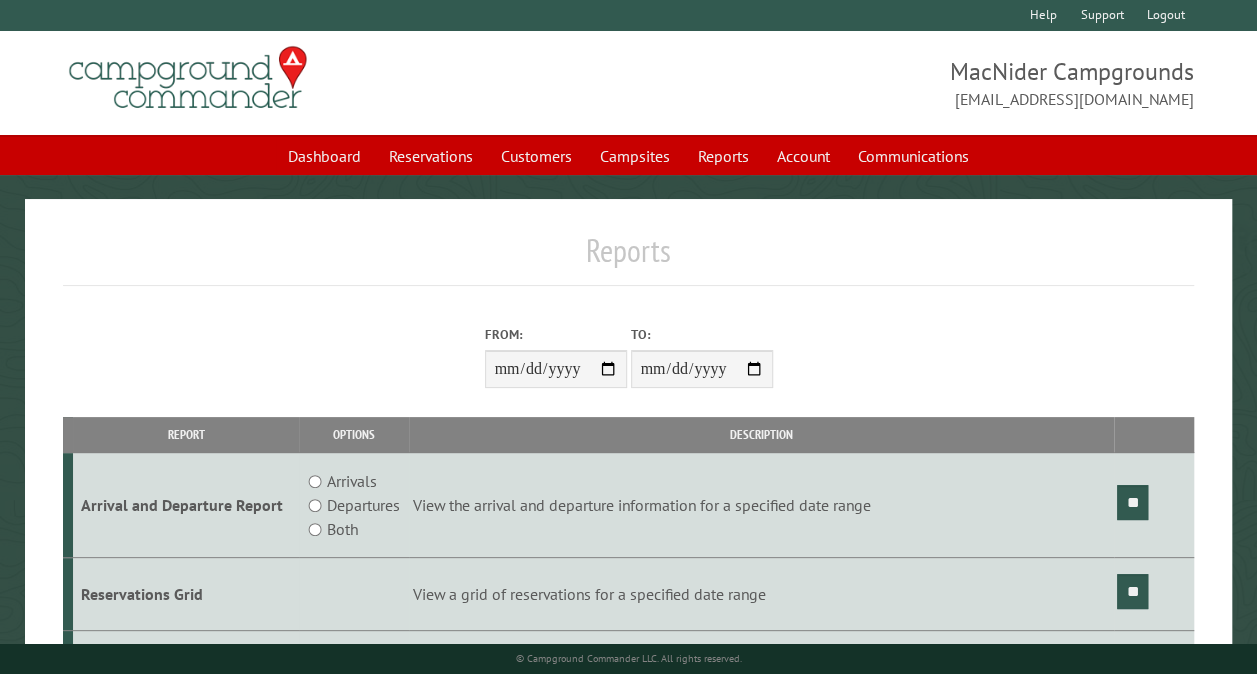 click on "From:" at bounding box center [556, 369] 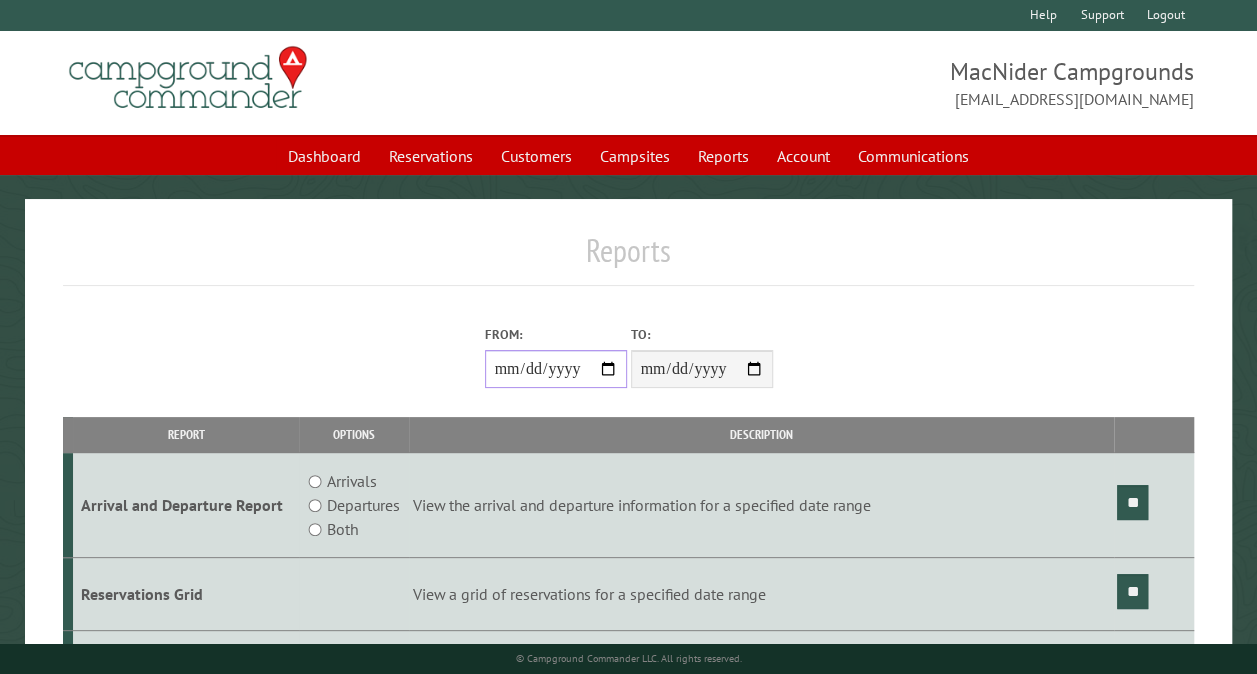 type on "**********" 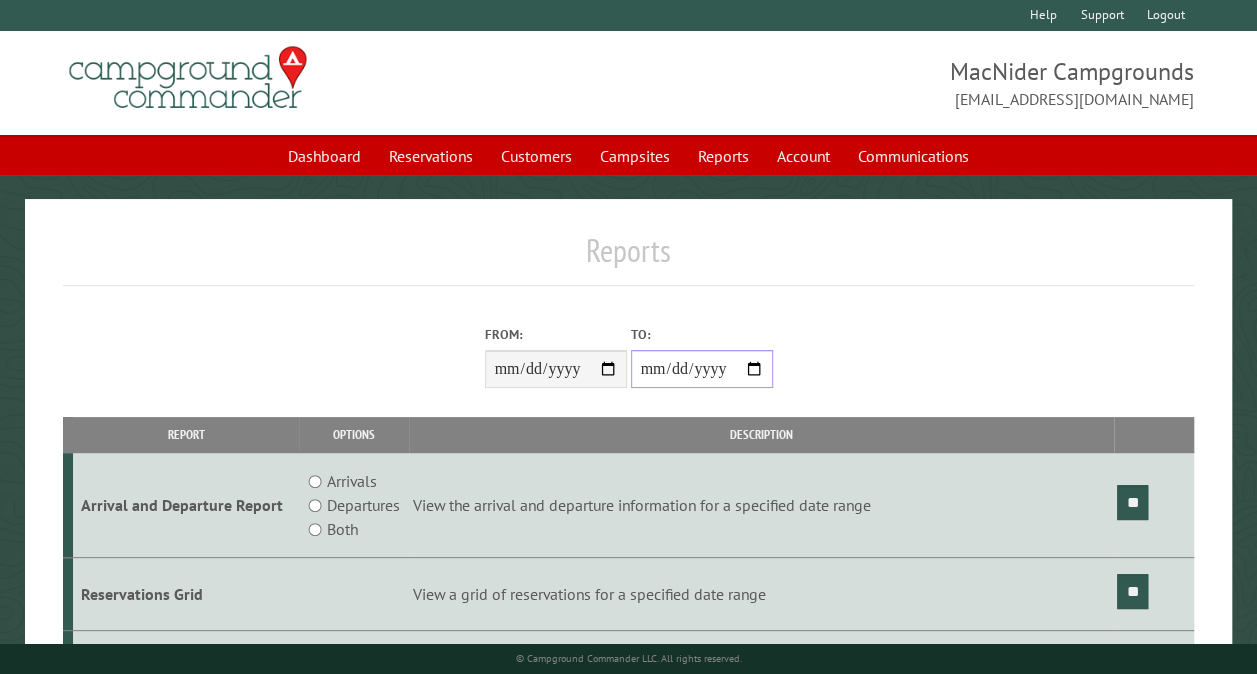 click on "**********" at bounding box center [702, 369] 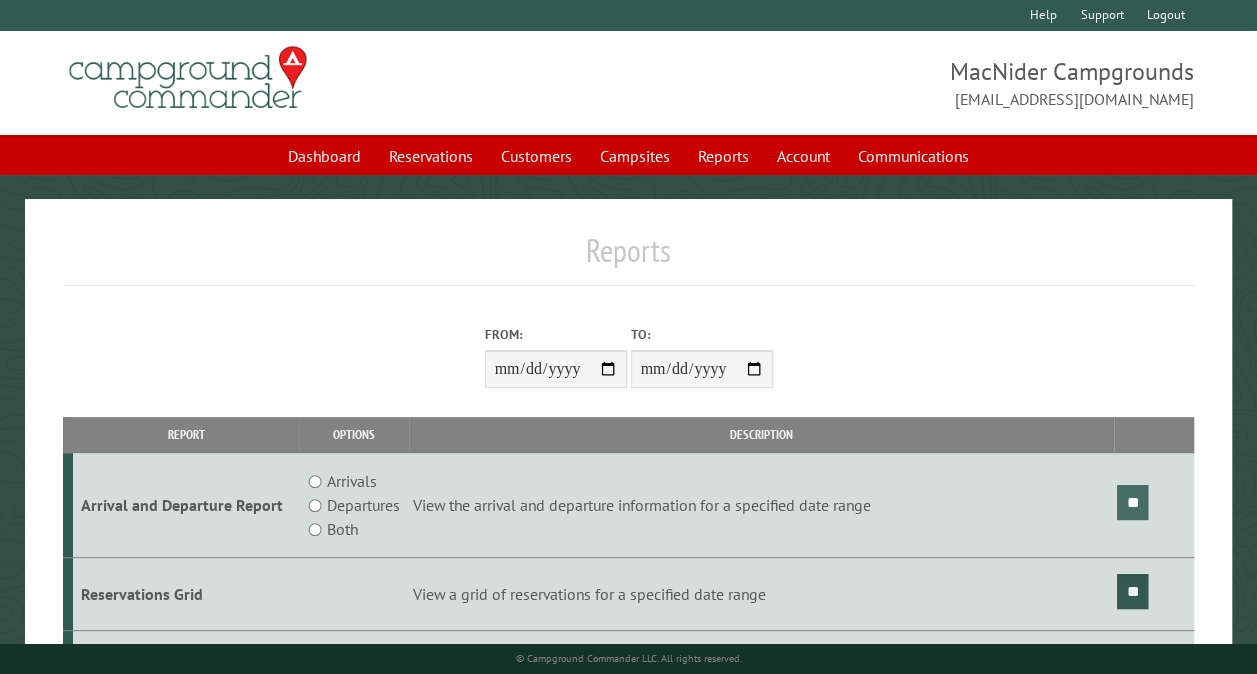 click on "**" at bounding box center [1132, 502] 